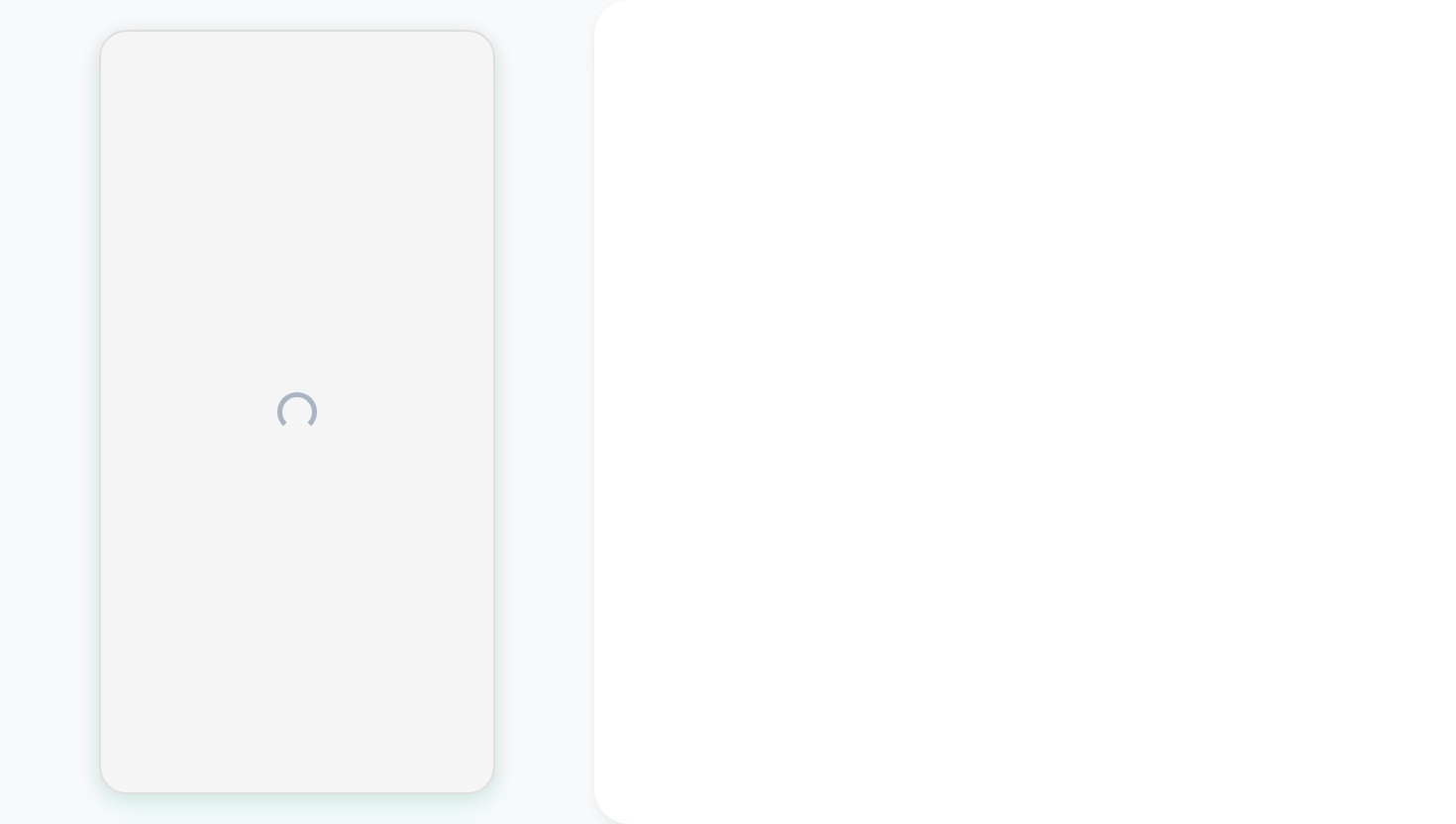 scroll, scrollTop: 0, scrollLeft: 0, axis: both 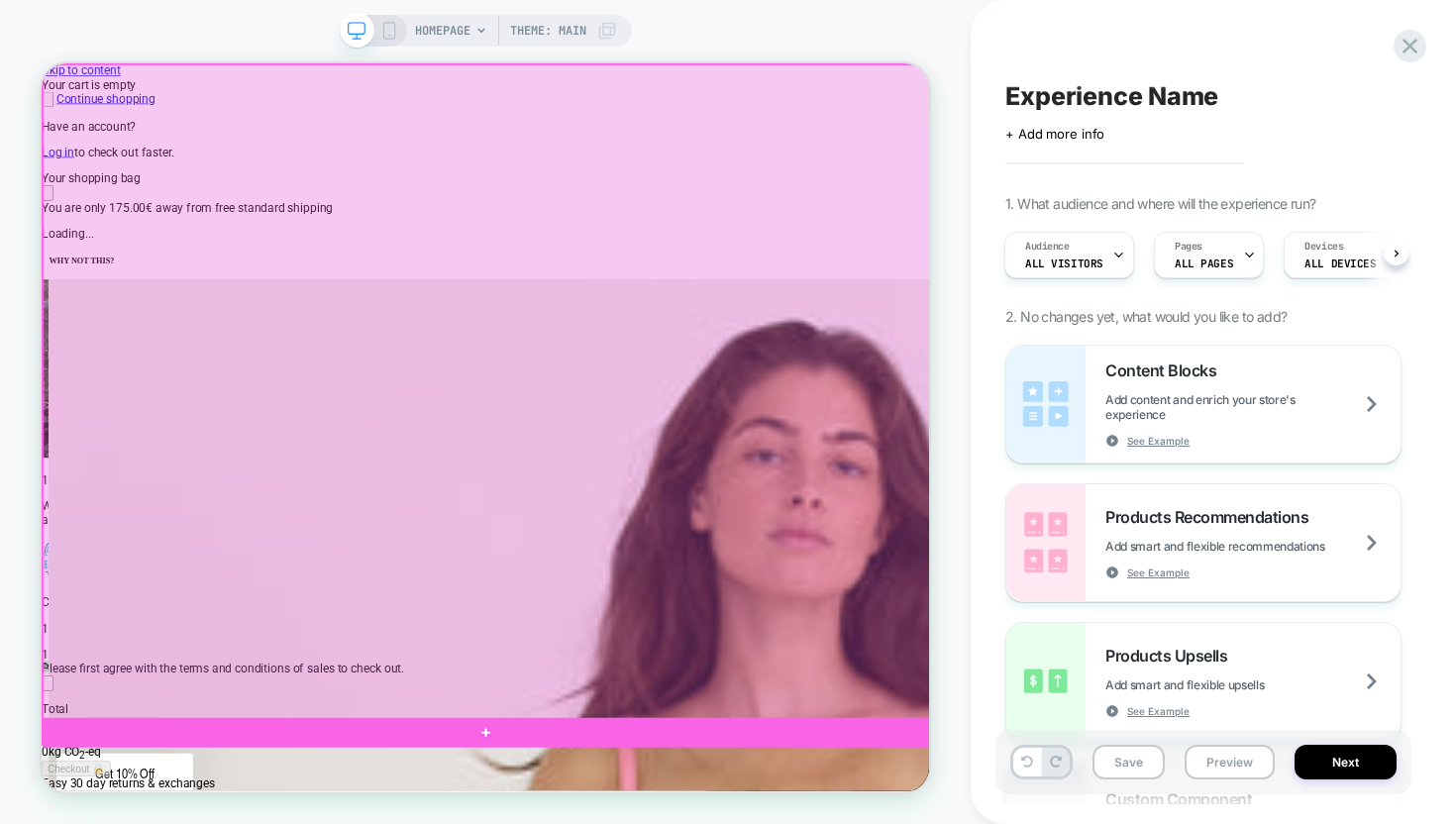 click at bounding box center (636, 502) 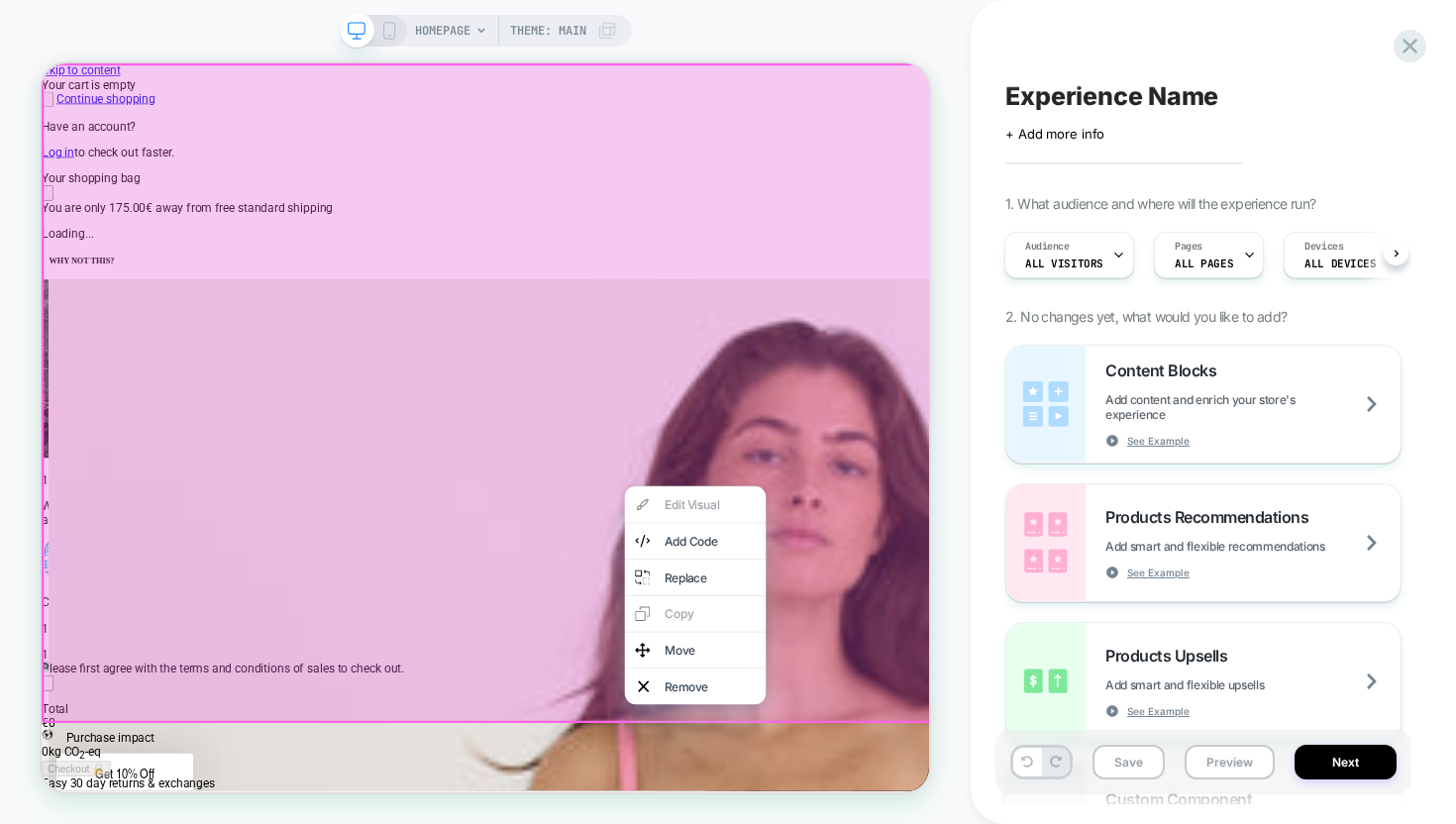 scroll, scrollTop: 0, scrollLeft: 0, axis: both 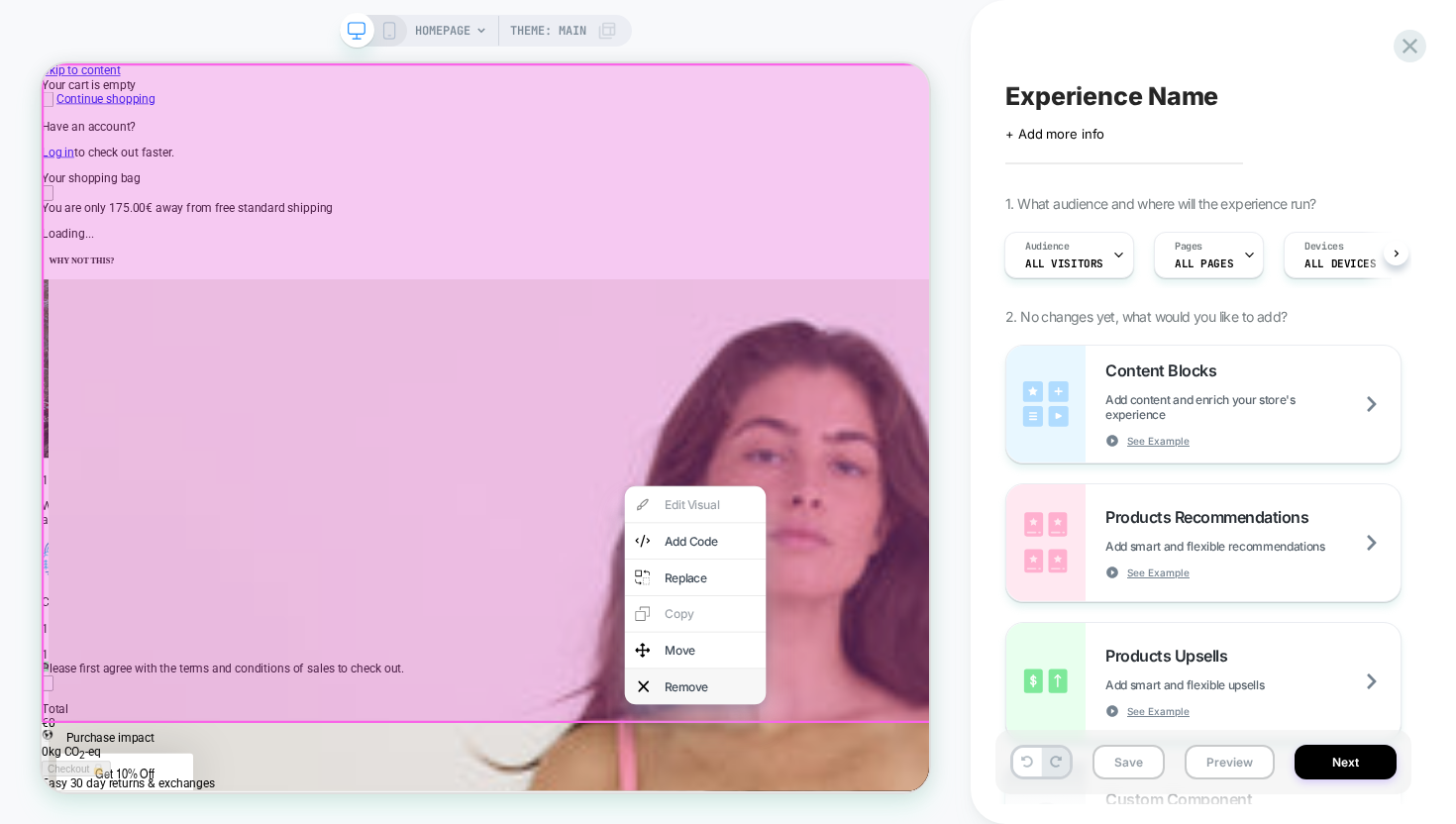 click on "Remove" at bounding box center [913, 894] 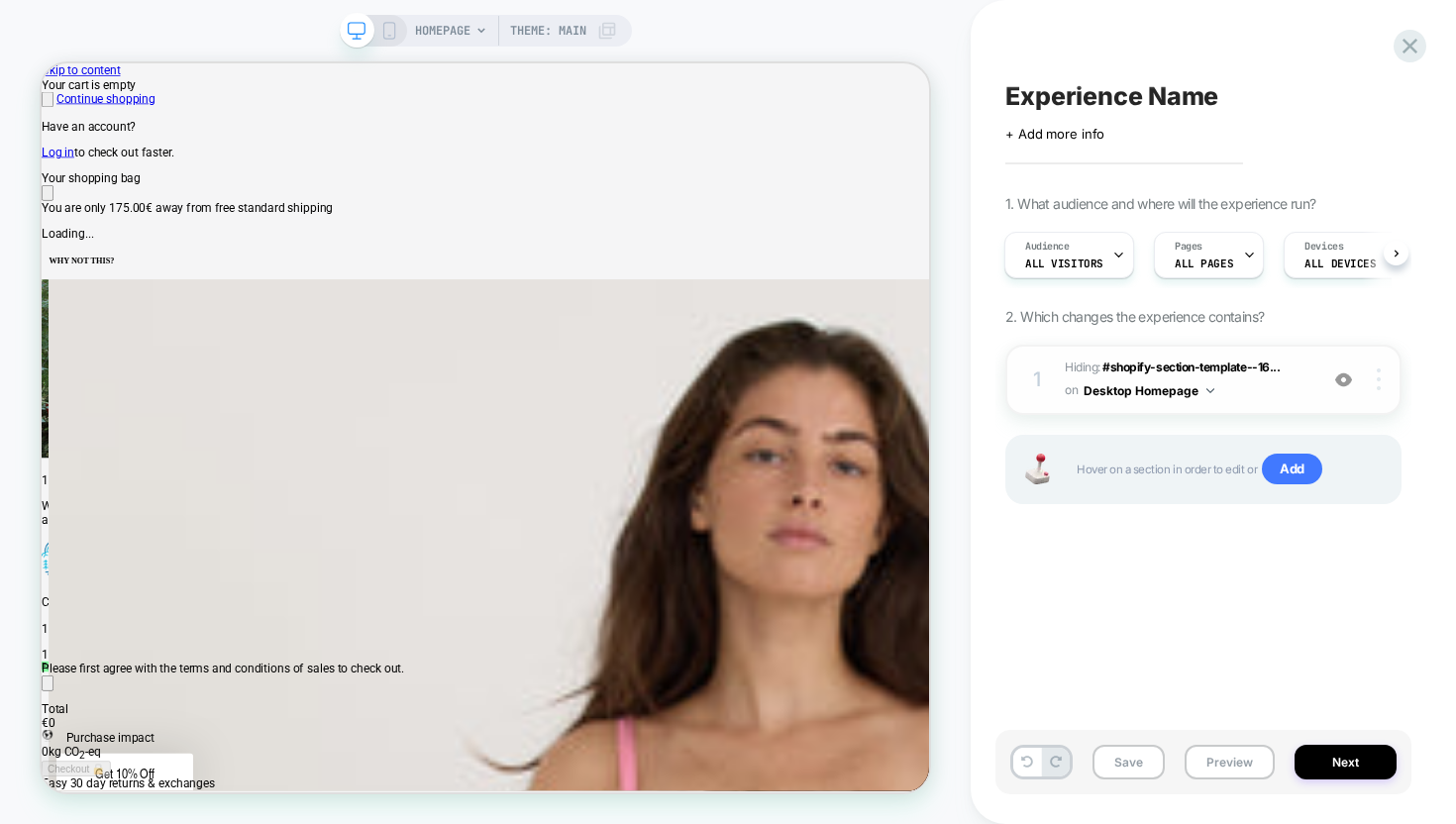 click at bounding box center (1379, 379) 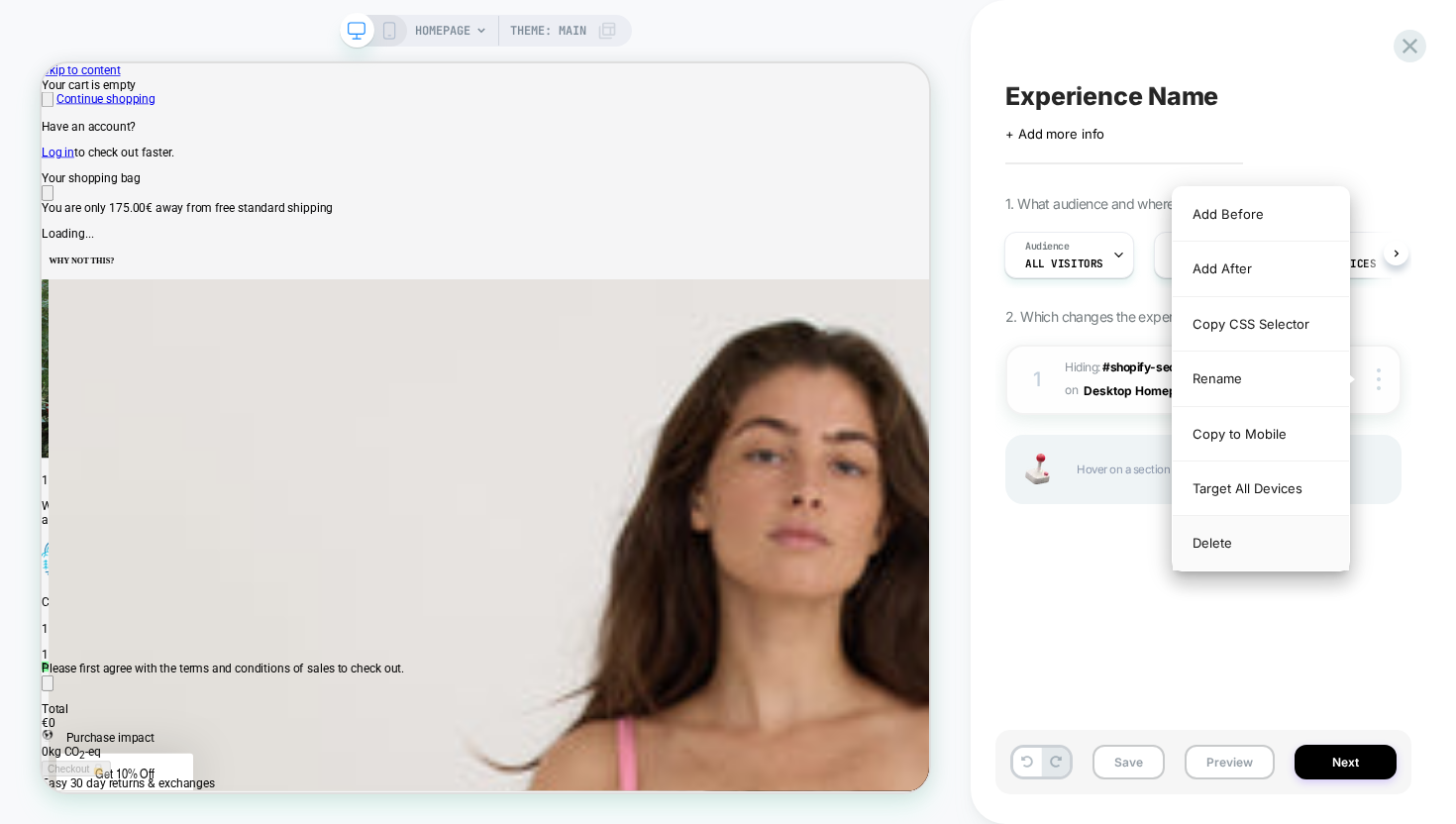 click on "Delete" at bounding box center [1261, 543] 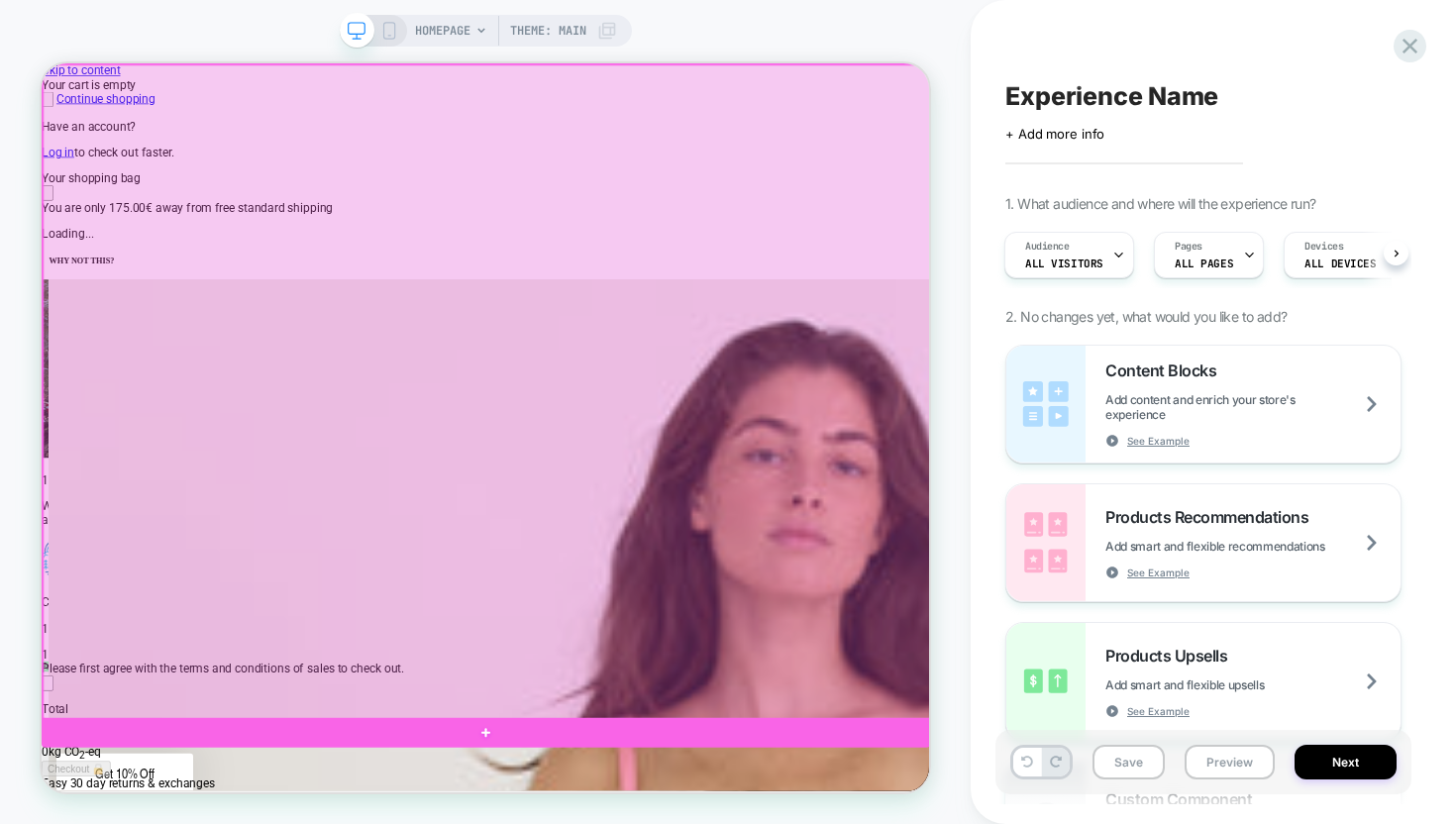 scroll, scrollTop: 0, scrollLeft: 2368, axis: horizontal 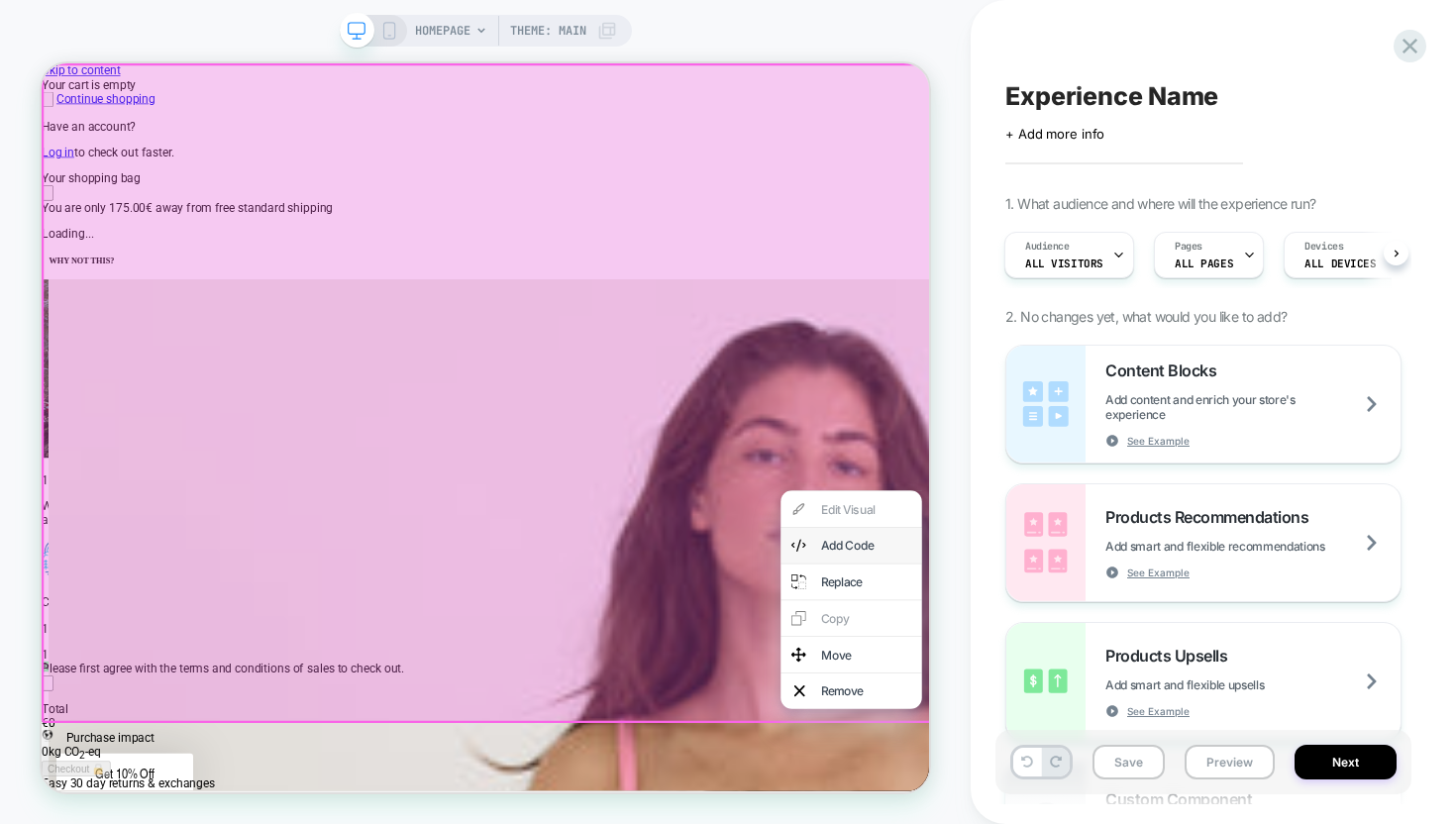 click on "Add Code" at bounding box center [1141, 706] 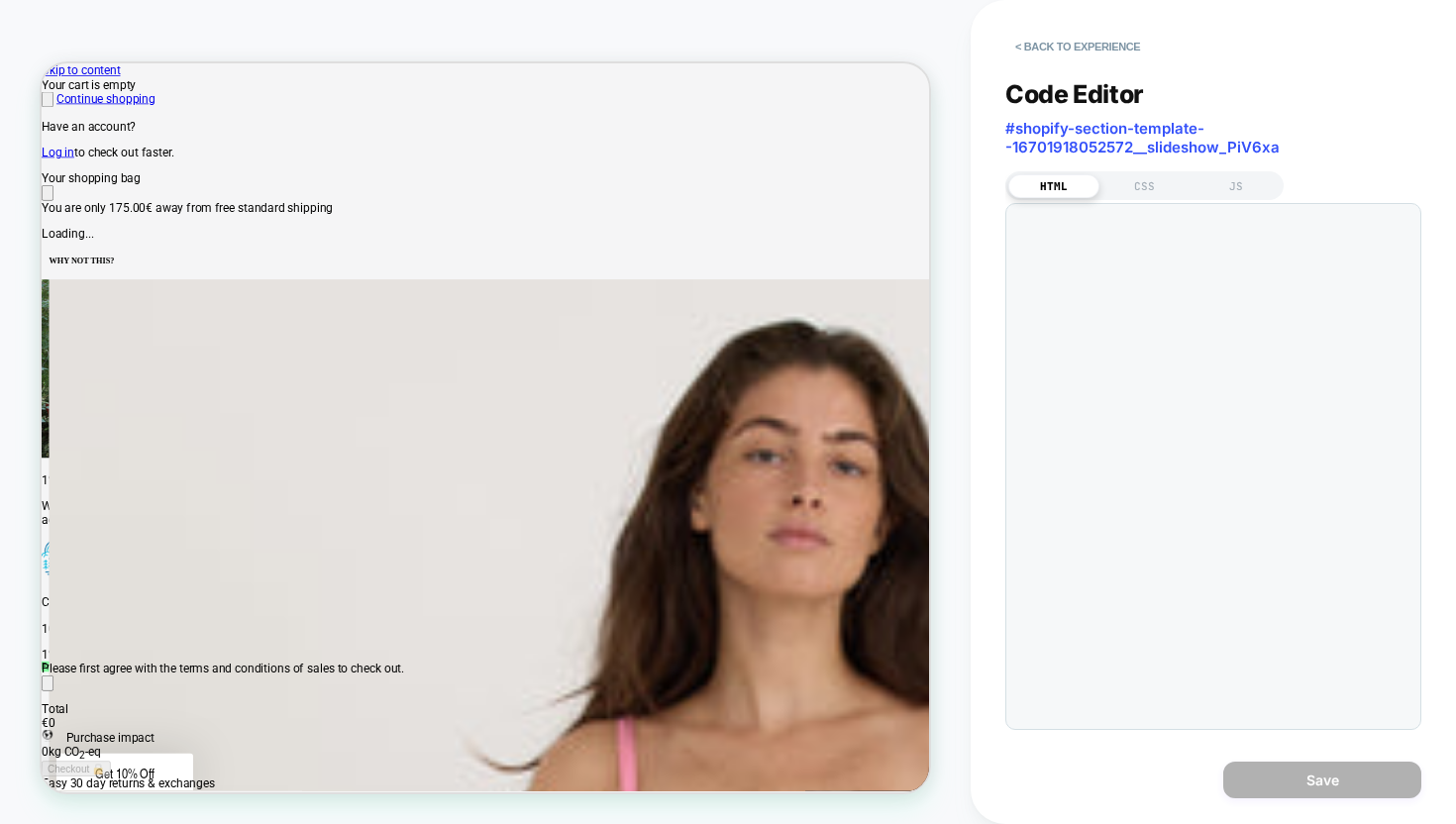 scroll, scrollTop: 0, scrollLeft: 3558, axis: horizontal 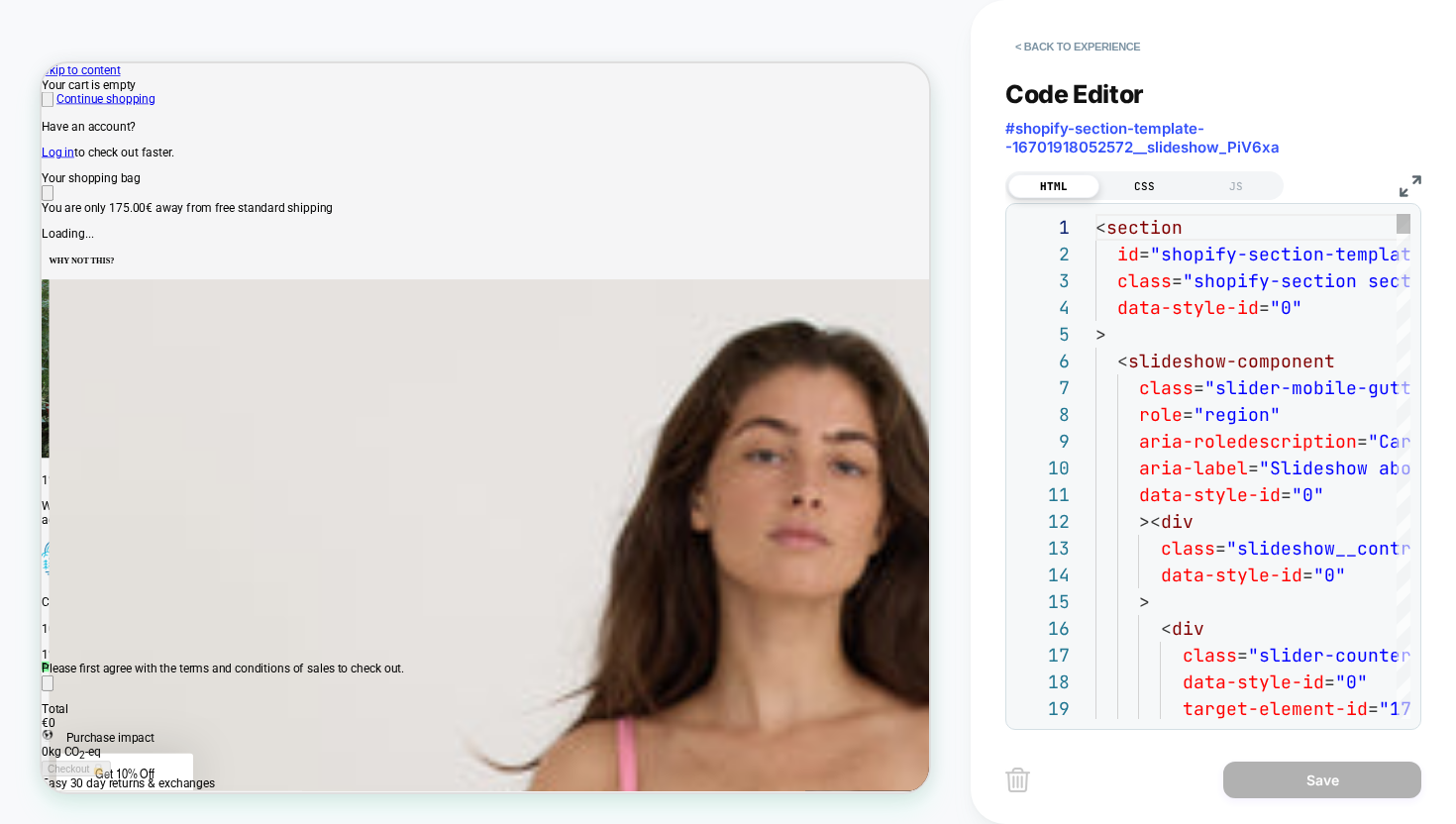 click on "CSS" at bounding box center [1145, 186] 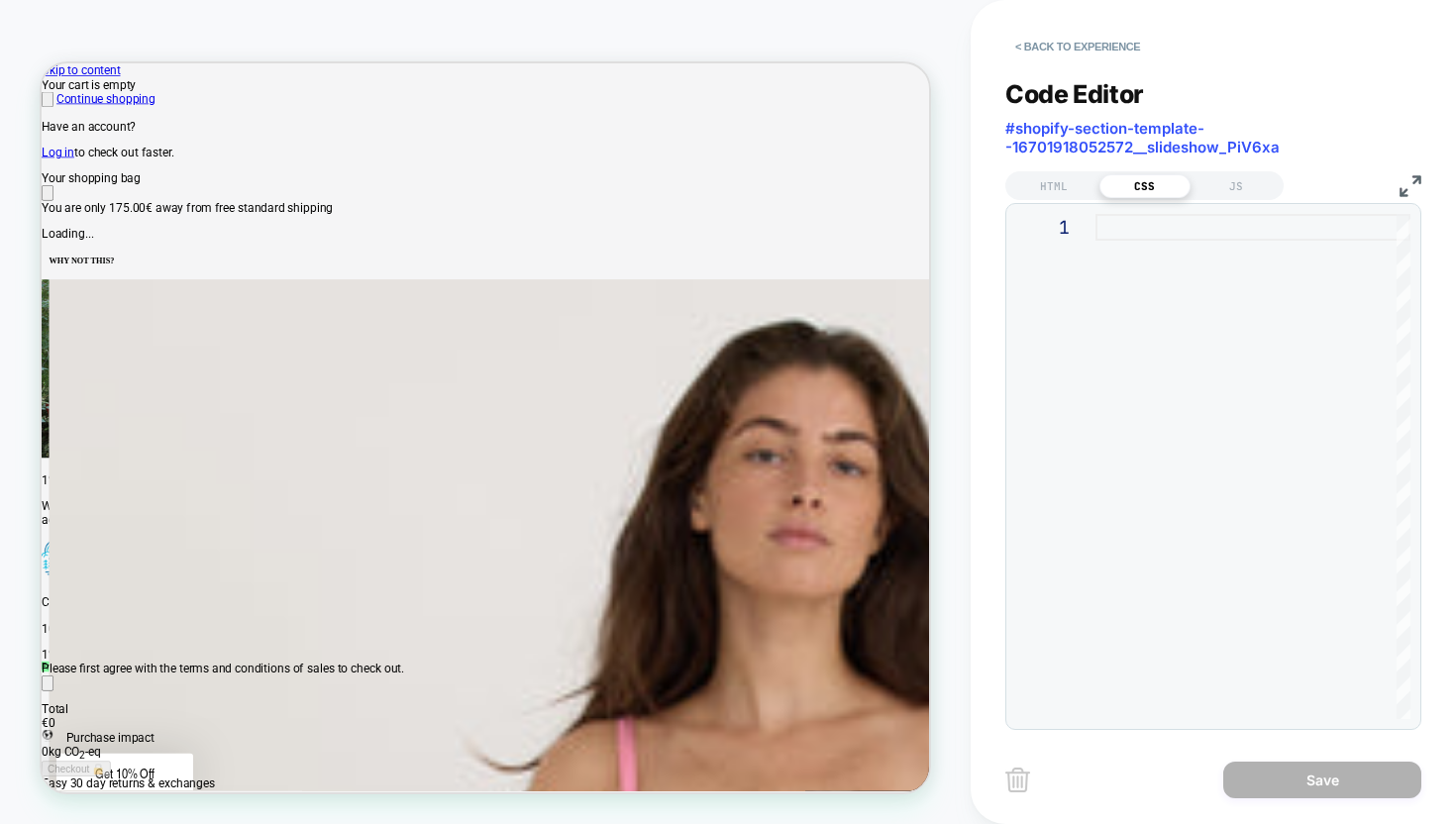 scroll, scrollTop: 0, scrollLeft: 4736, axis: horizontal 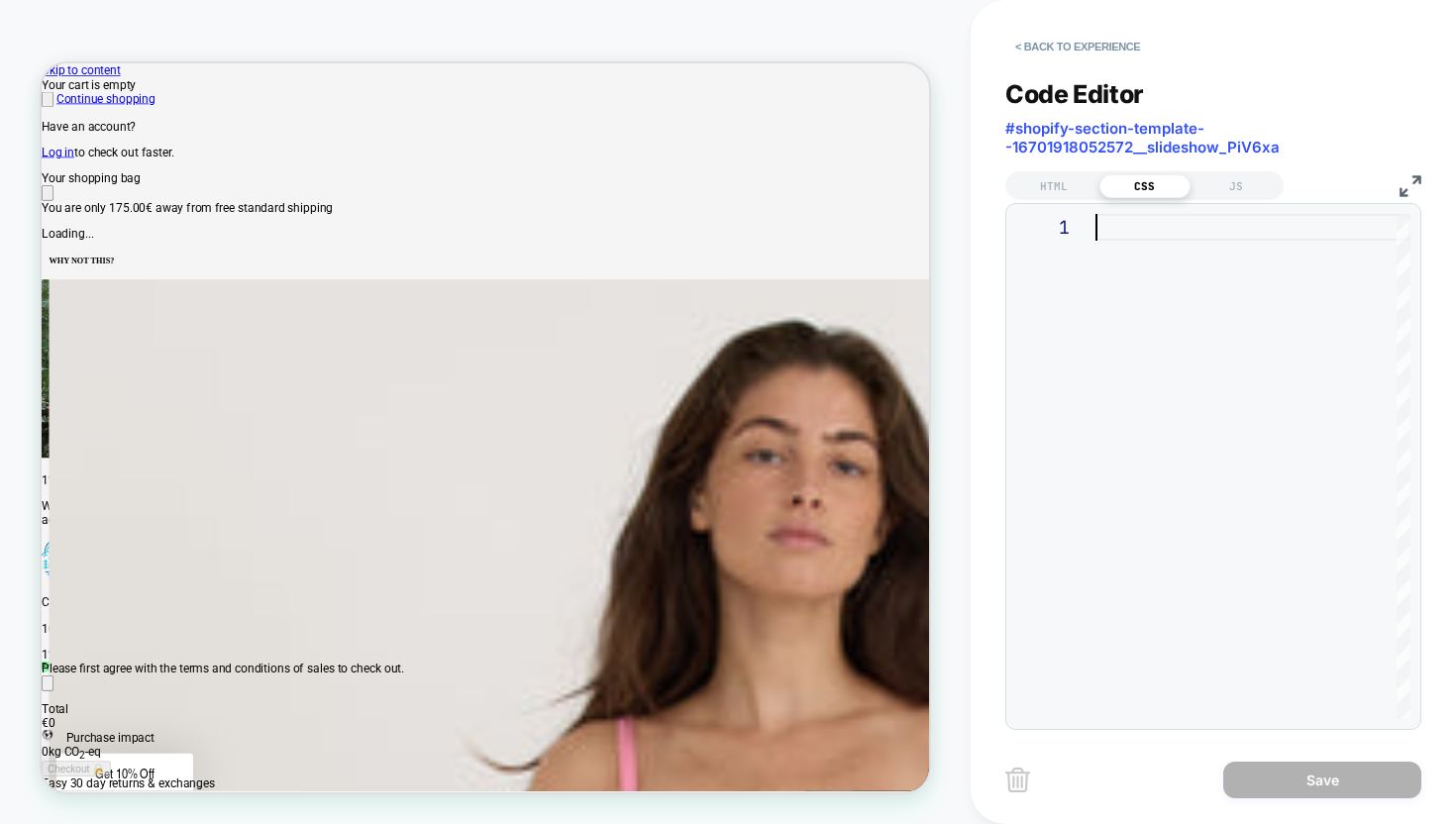click at bounding box center (1253, 466) 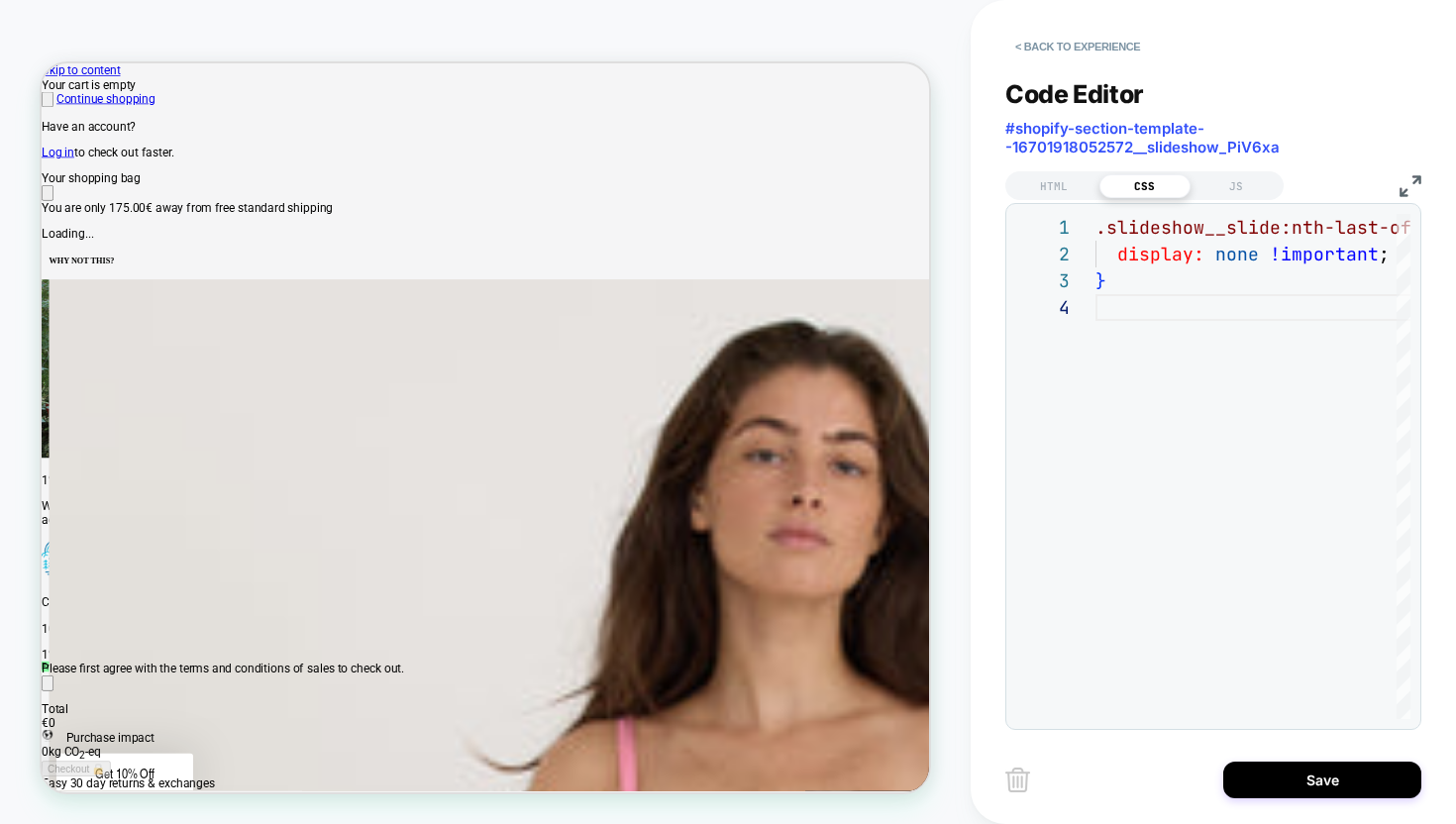 click at bounding box center [65, 6021] 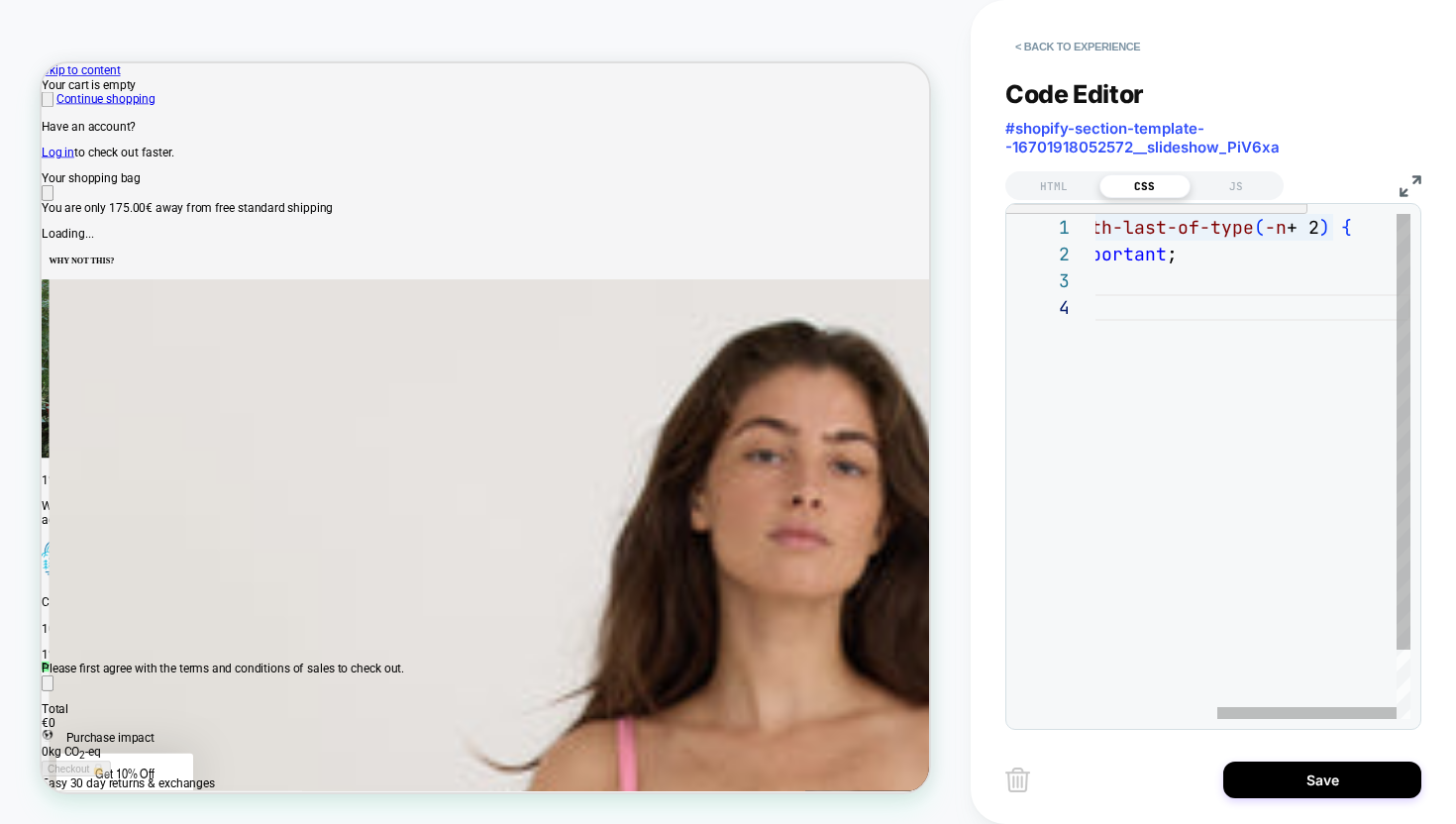 click on ".slideshow__slide:nth-last-of-type ( -n  + 2 )   {    display:   none   !important ; }" at bounding box center [1147, 506] 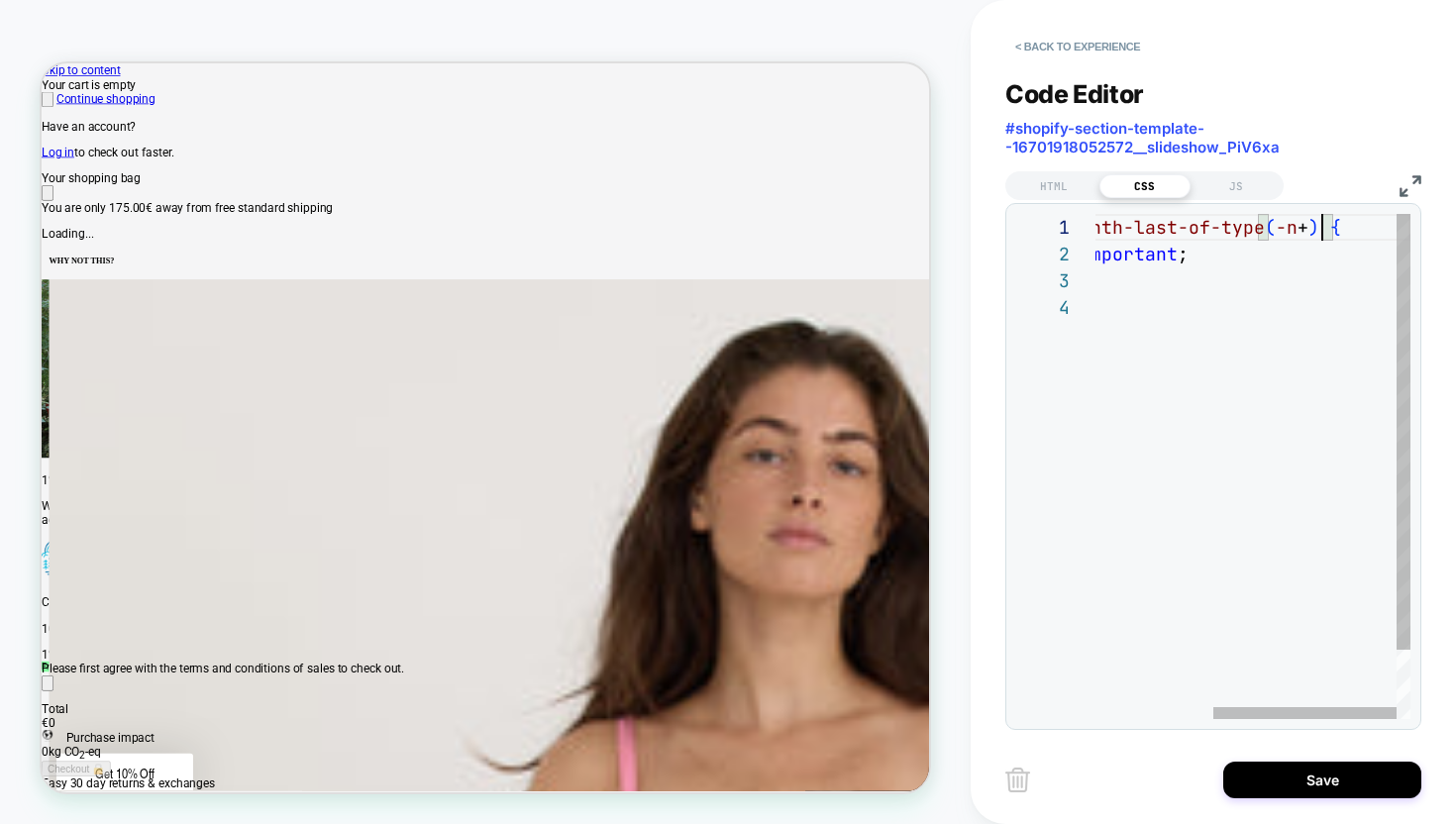 scroll, scrollTop: 0, scrollLeft: 439, axis: horizontal 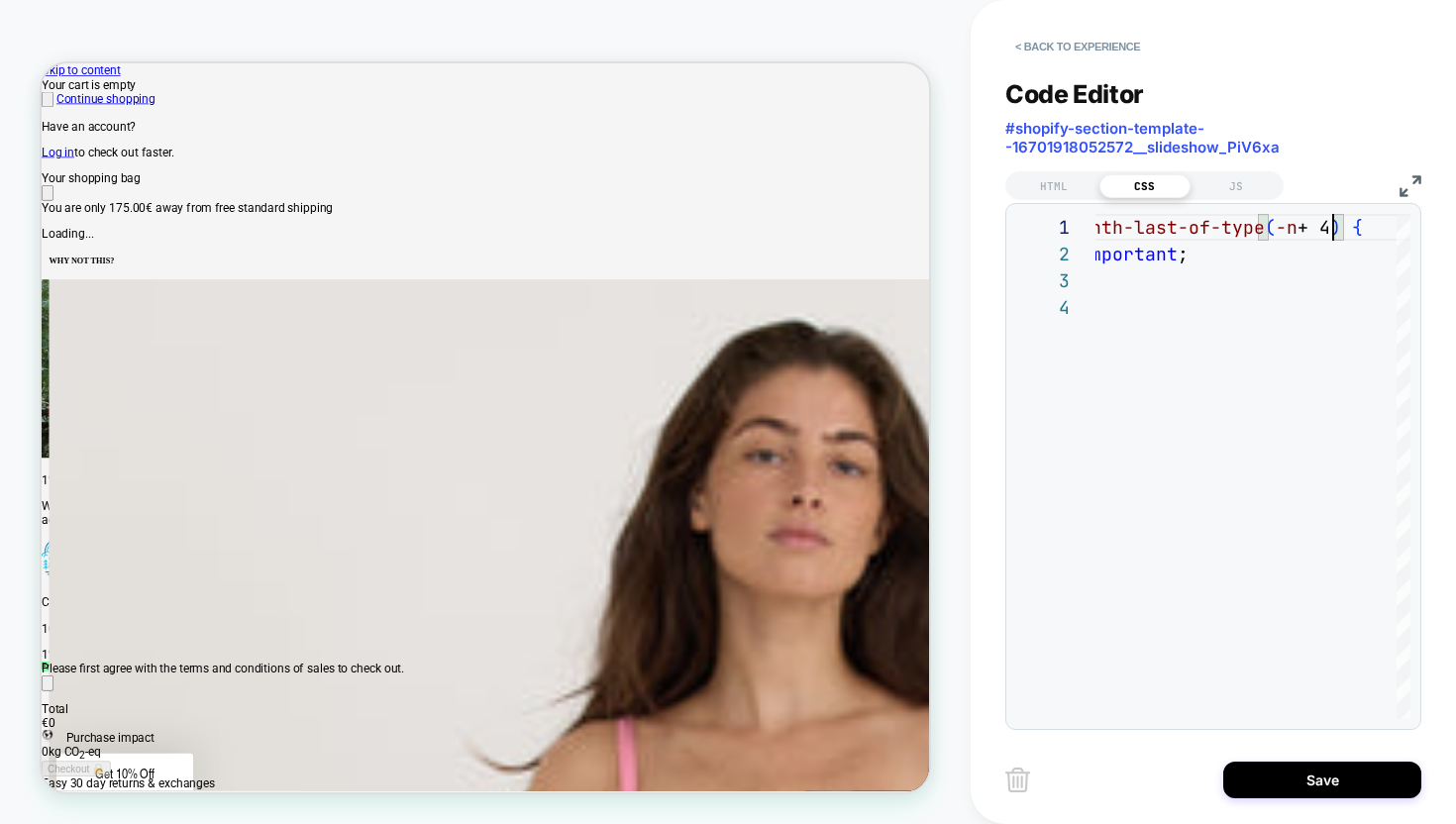 type on "**********" 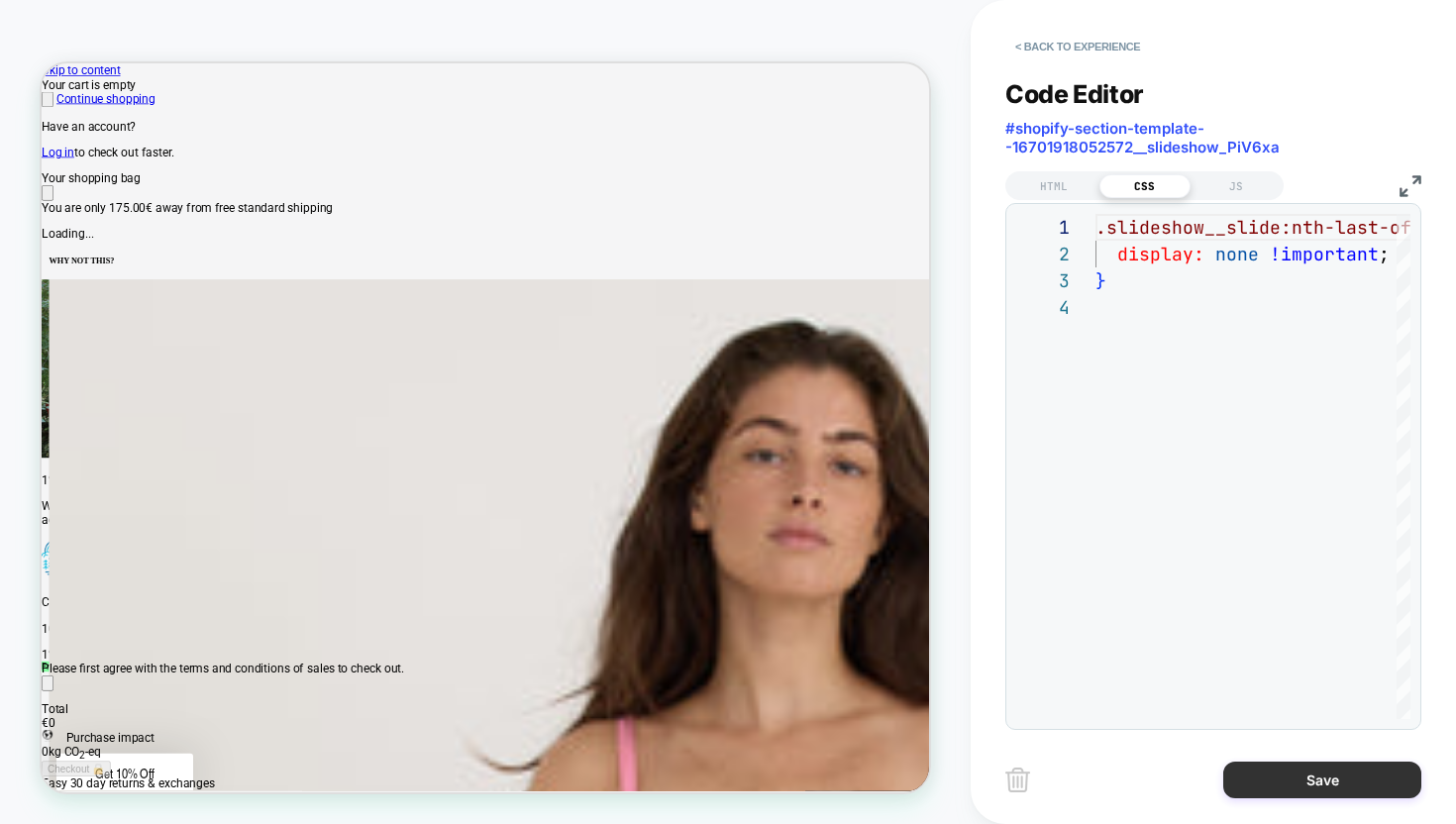 click on "Save" at bounding box center (1322, 779) 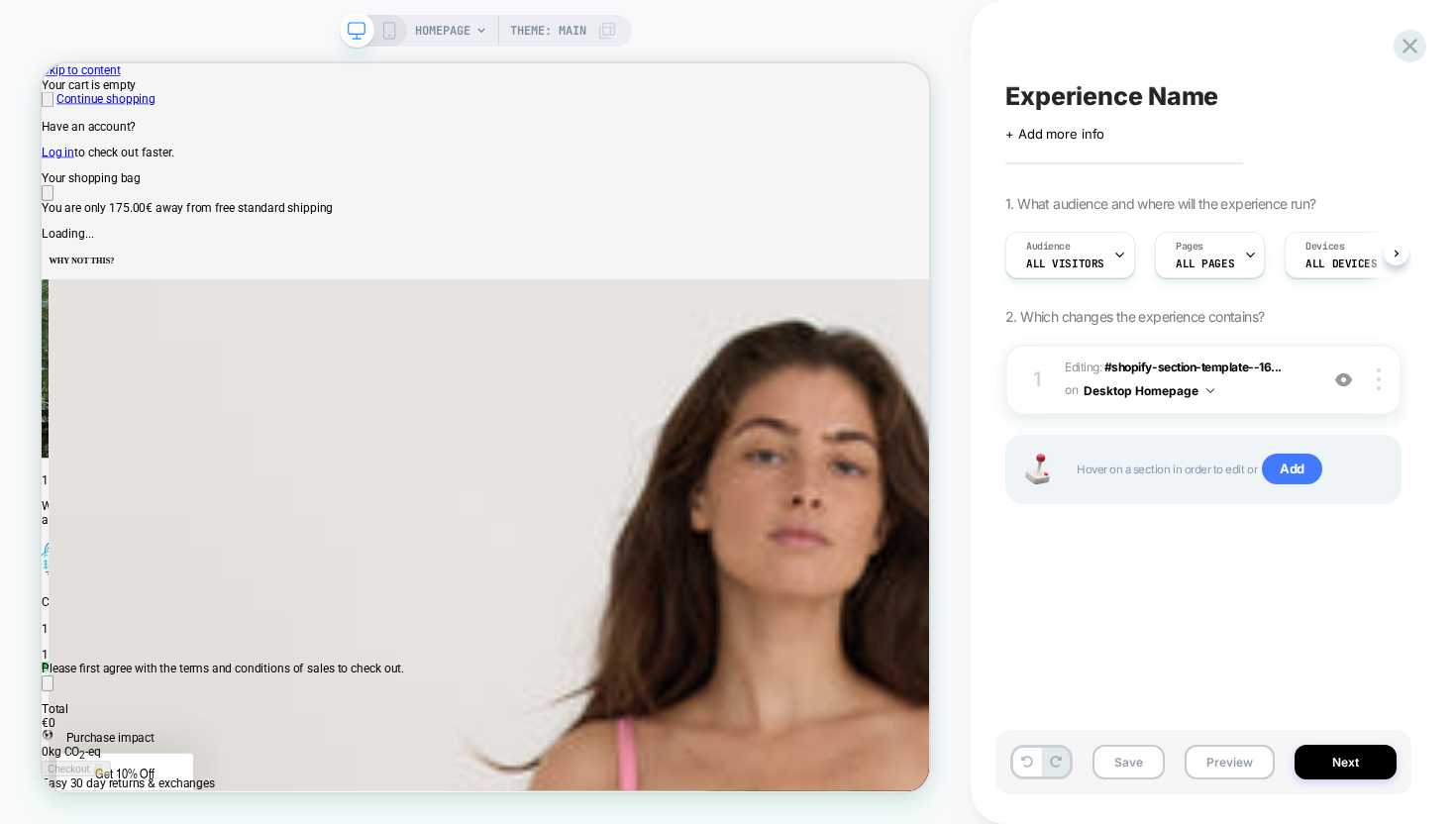 scroll, scrollTop: 0, scrollLeft: 1, axis: horizontal 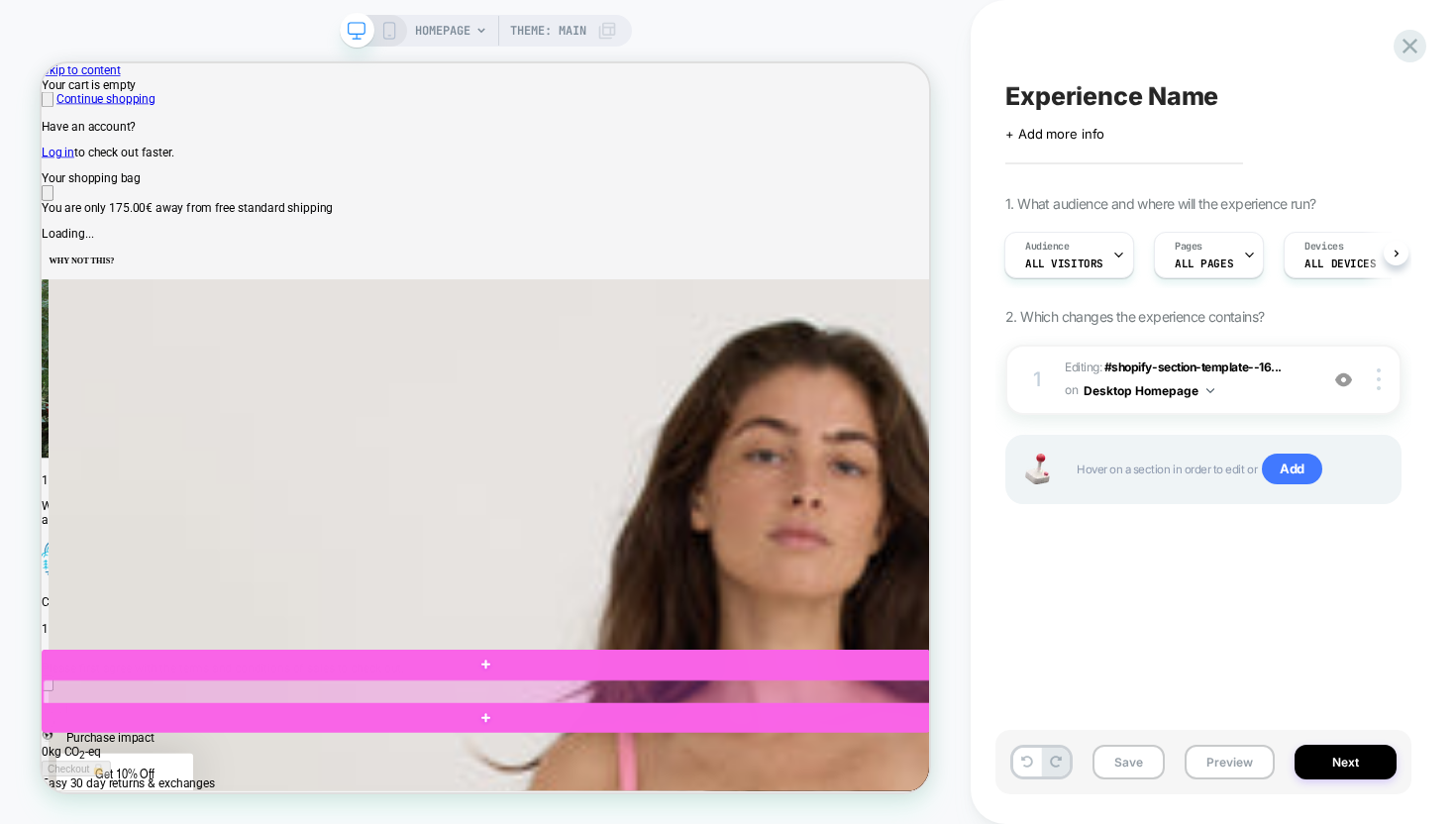 click at bounding box center [636, 902] 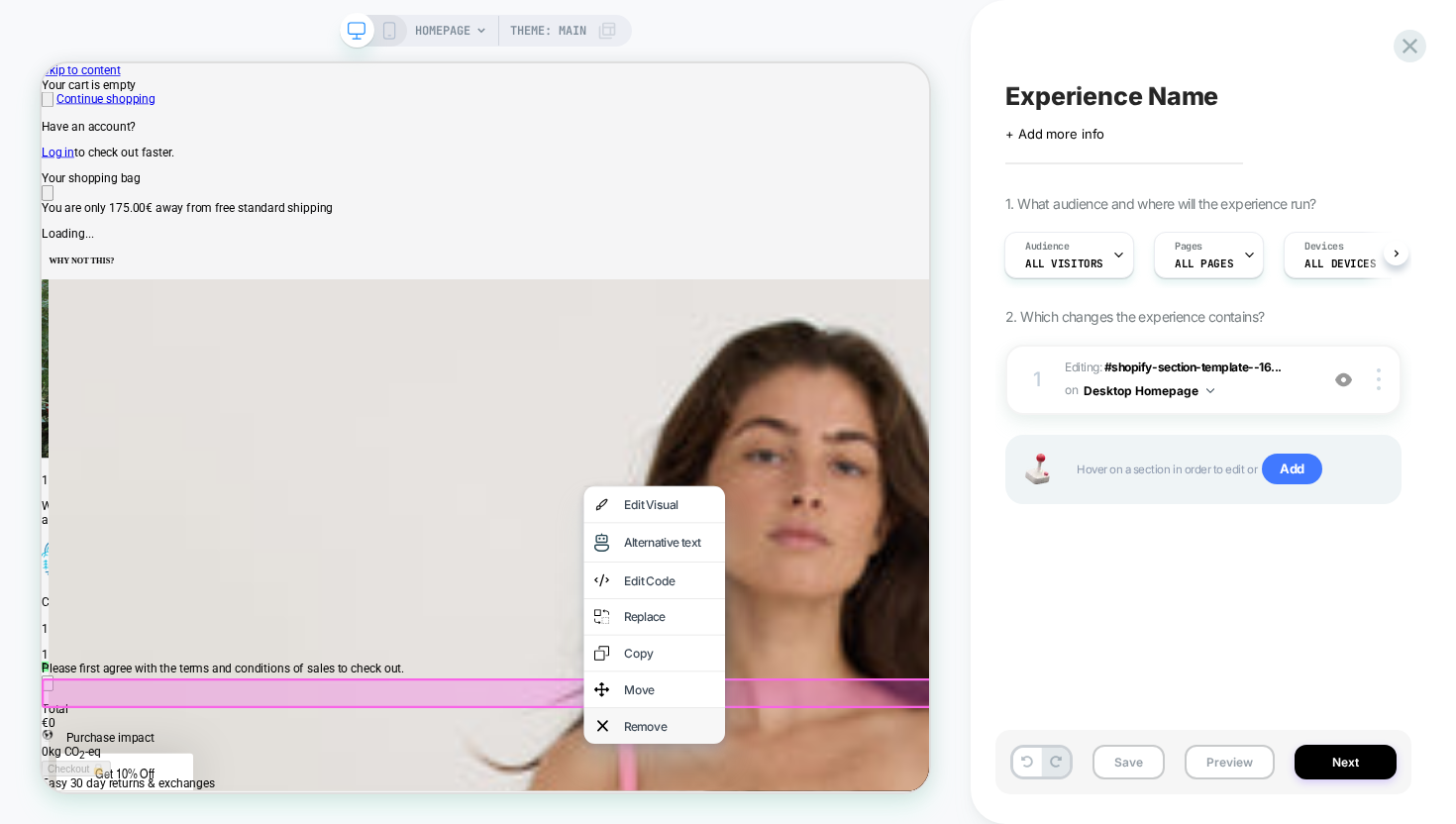 click on "Remove" at bounding box center (879, 947) 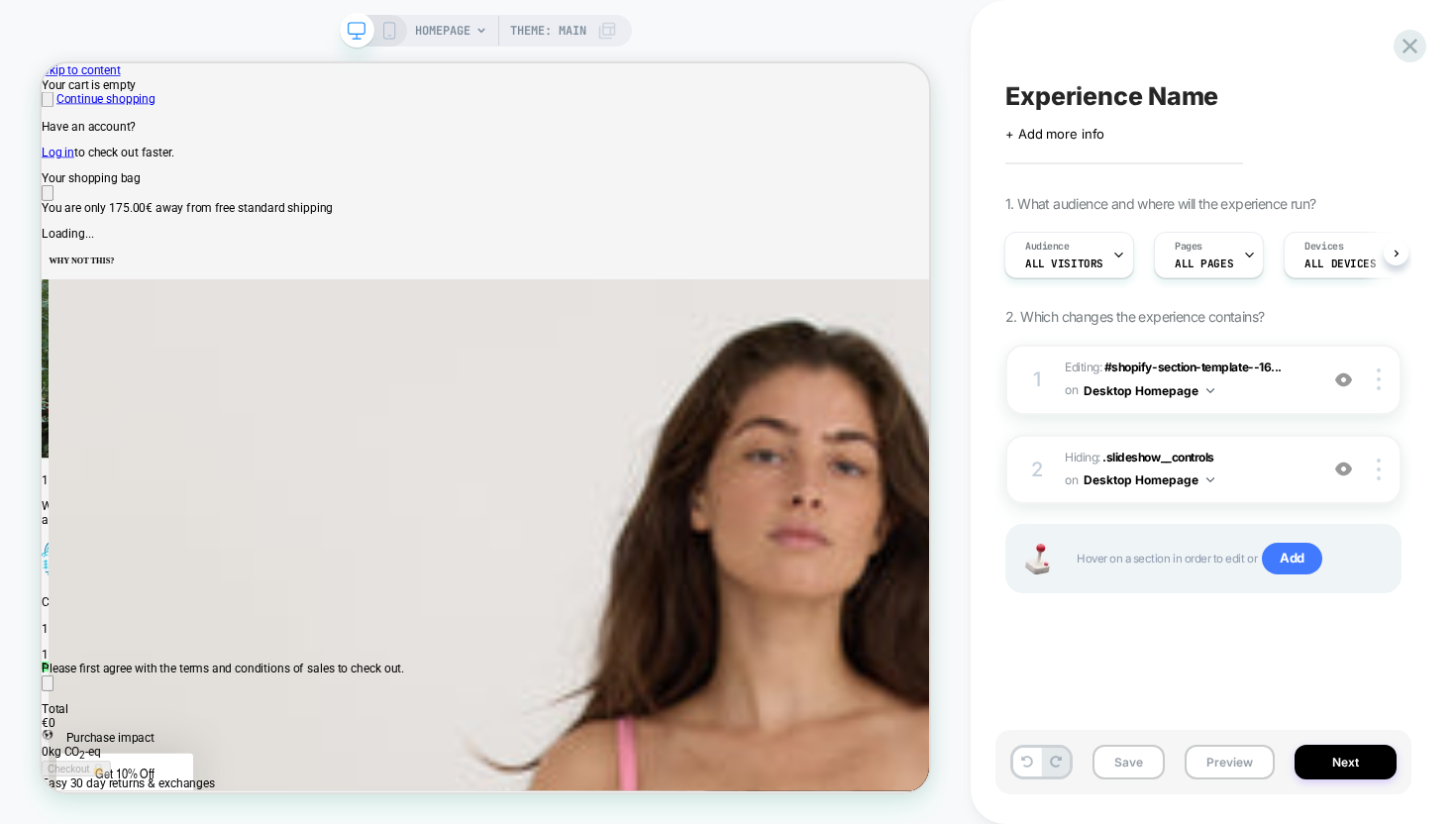 click 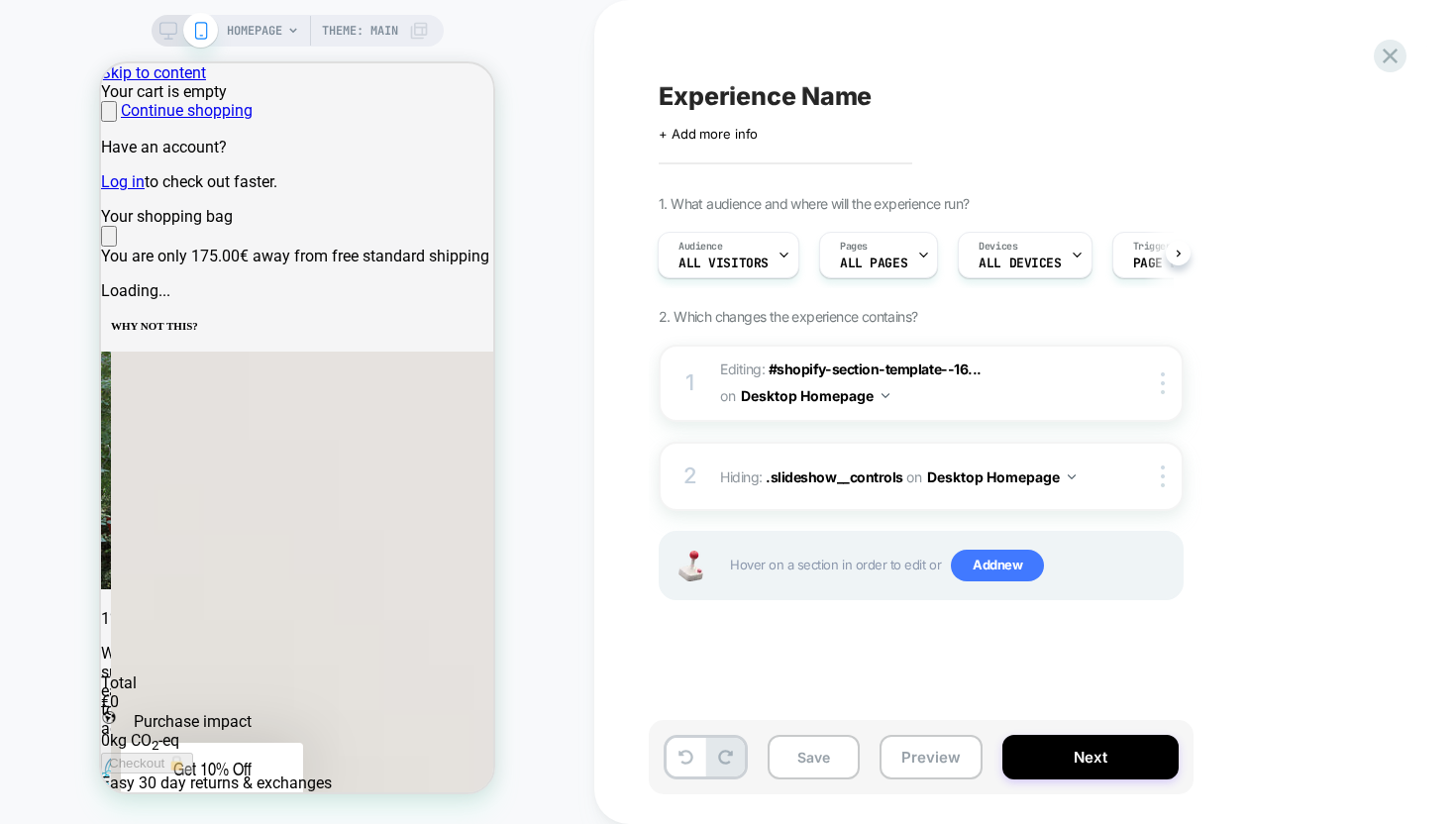 scroll, scrollTop: 0, scrollLeft: 0, axis: both 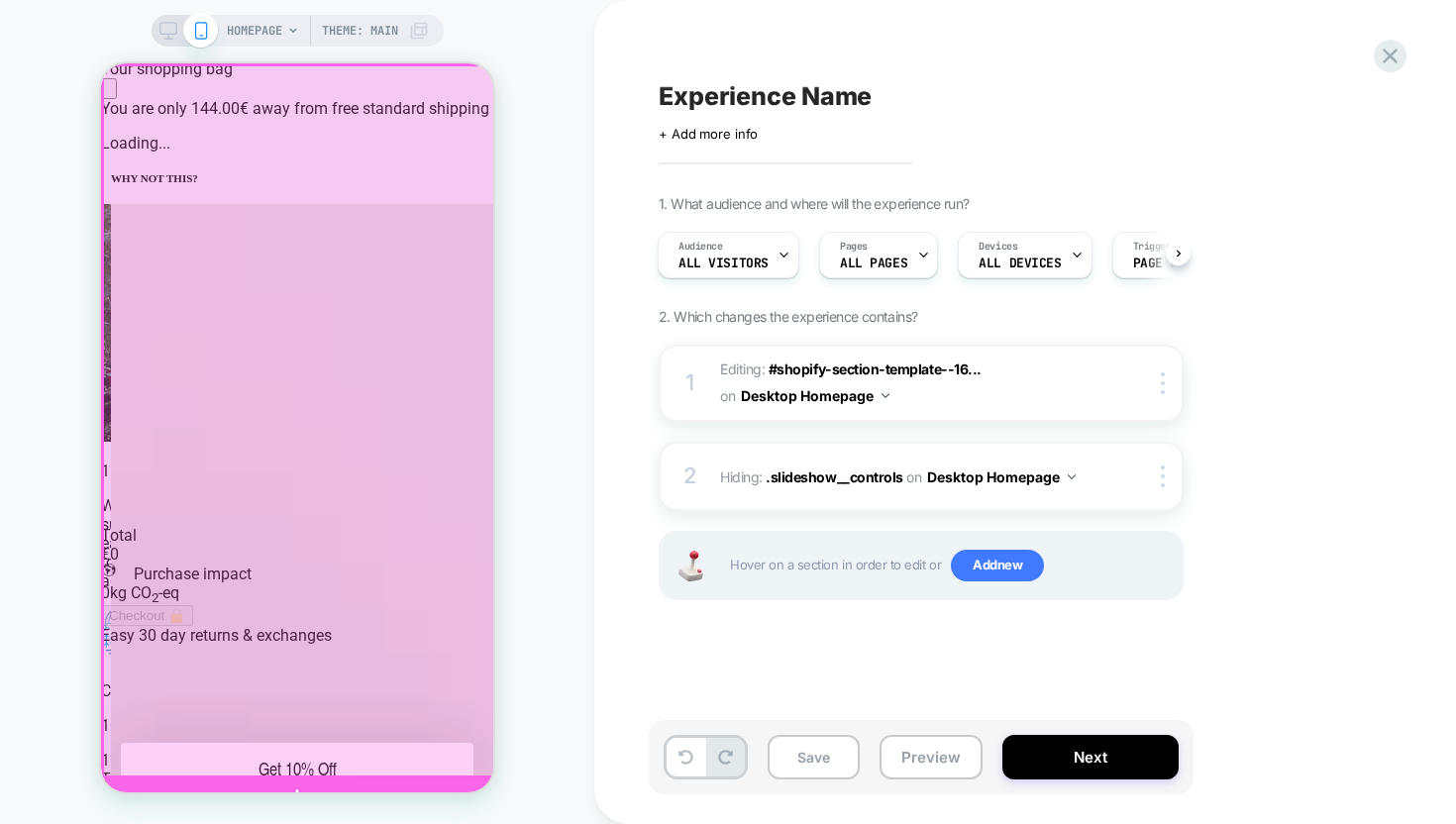 click at bounding box center [299, 422] 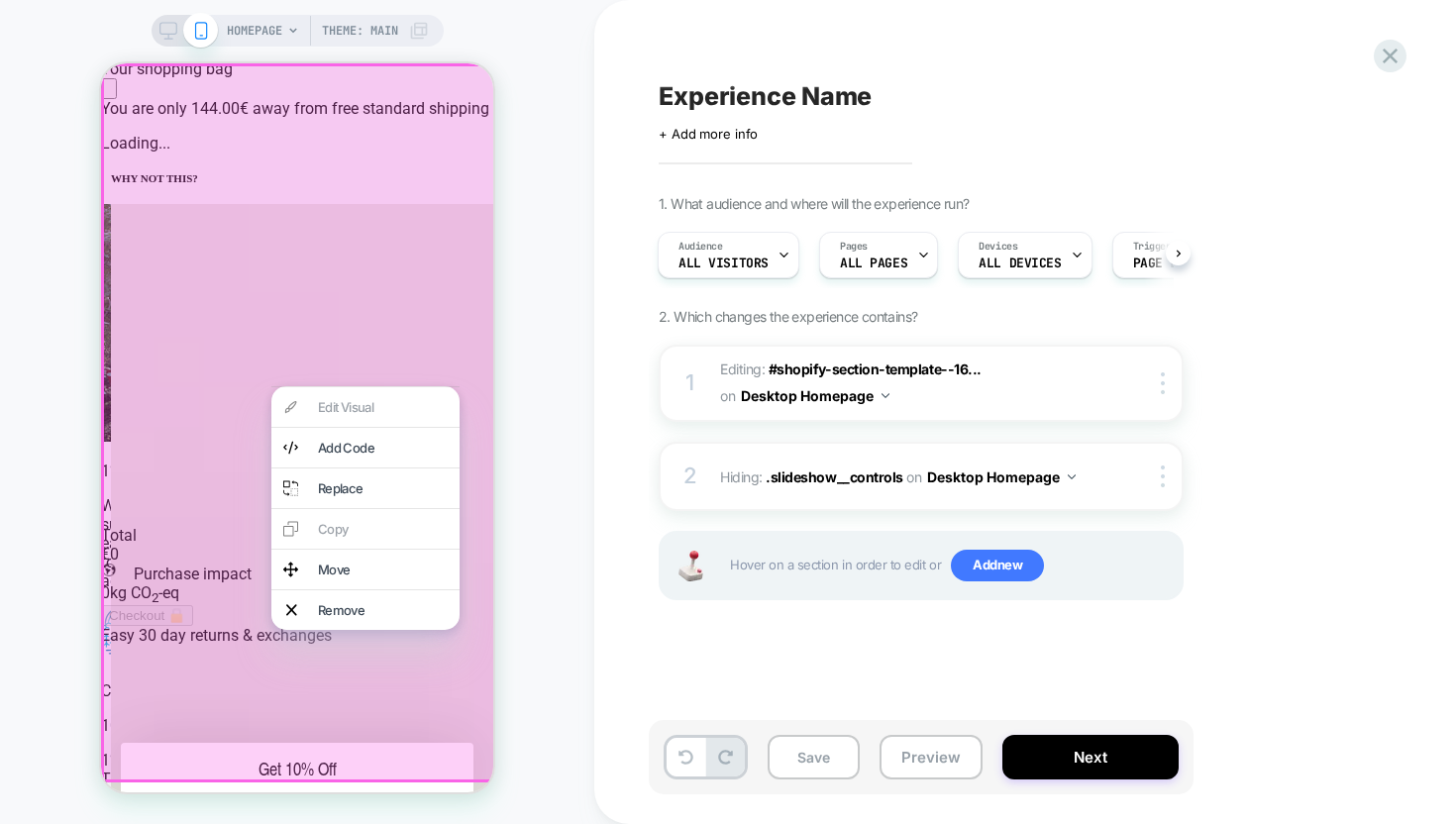 click on "HOMEPAGE Theme: MAIN" at bounding box center [297, 412] 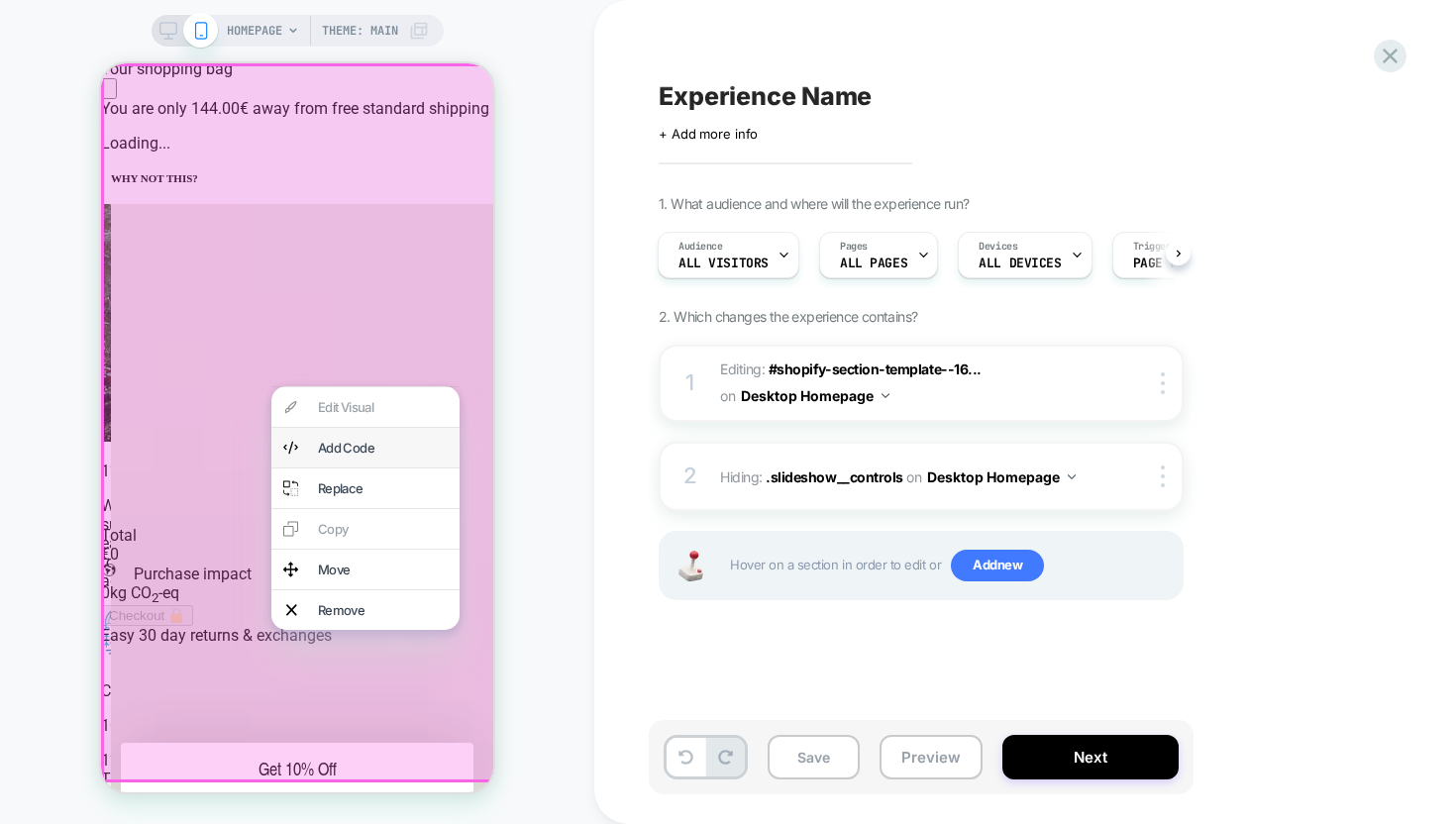 click on "Add Code" at bounding box center (365, 448) 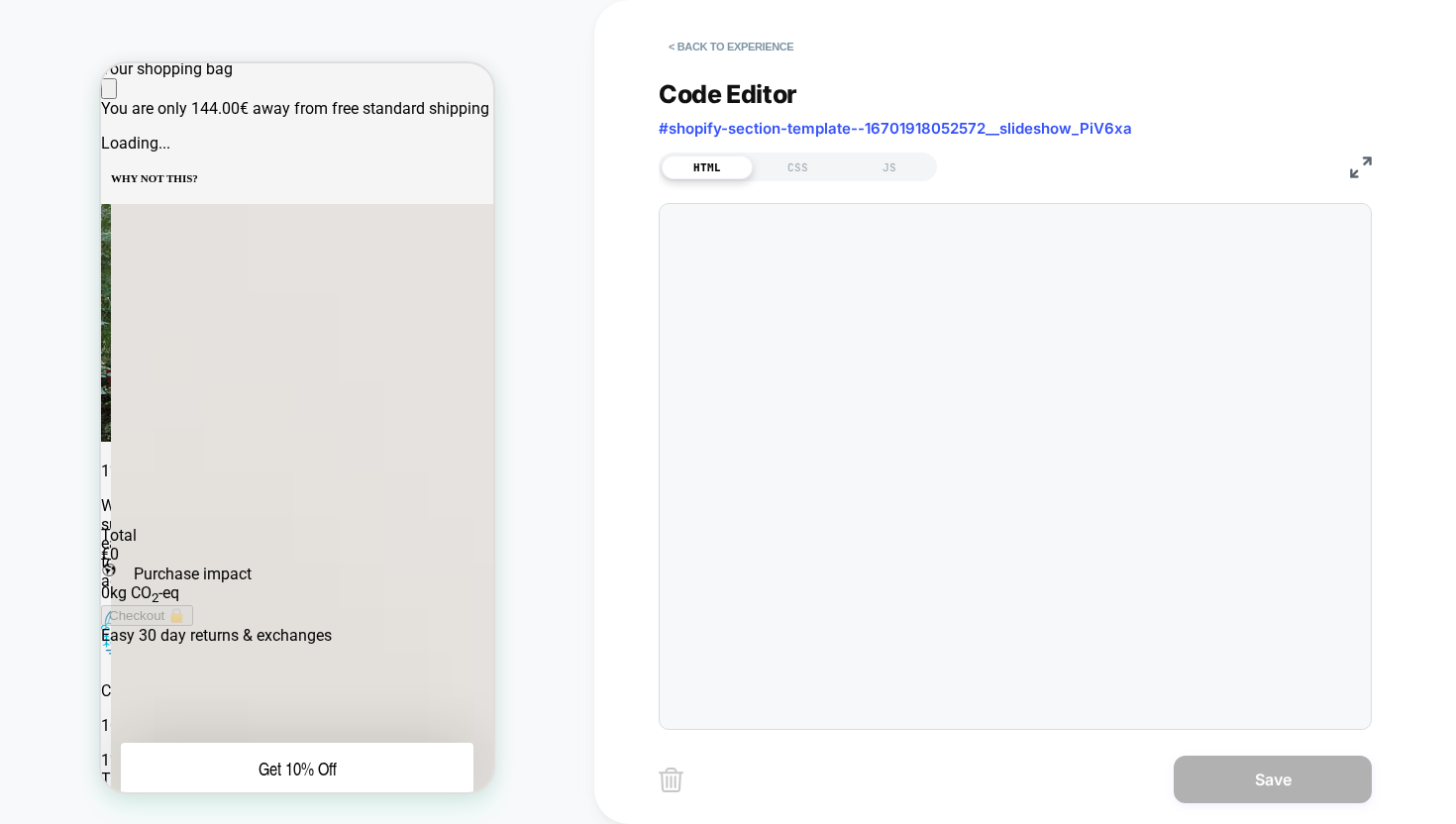 scroll, scrollTop: 97, scrollLeft: 0, axis: vertical 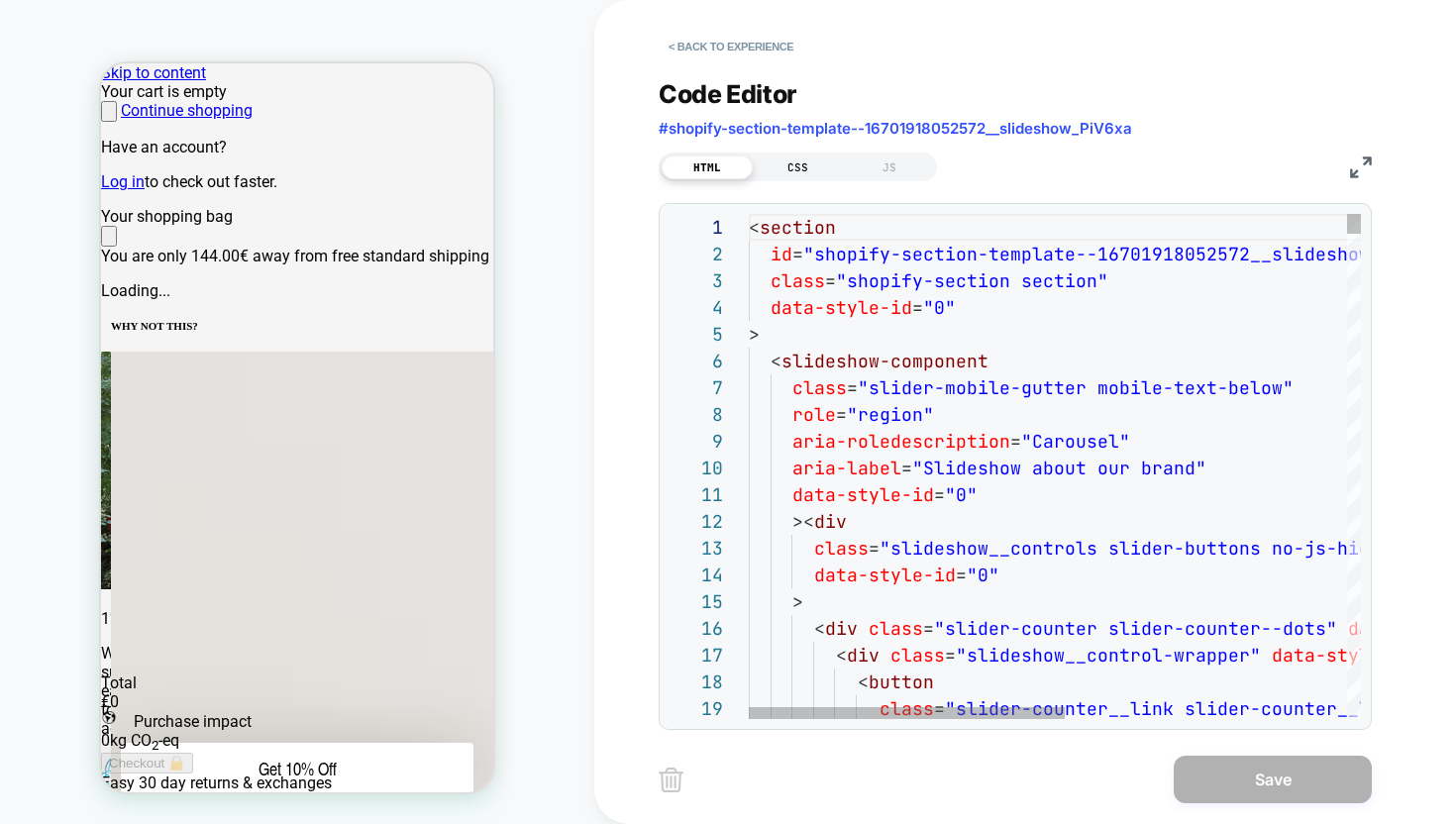 click on "CSS" at bounding box center [798, 167] 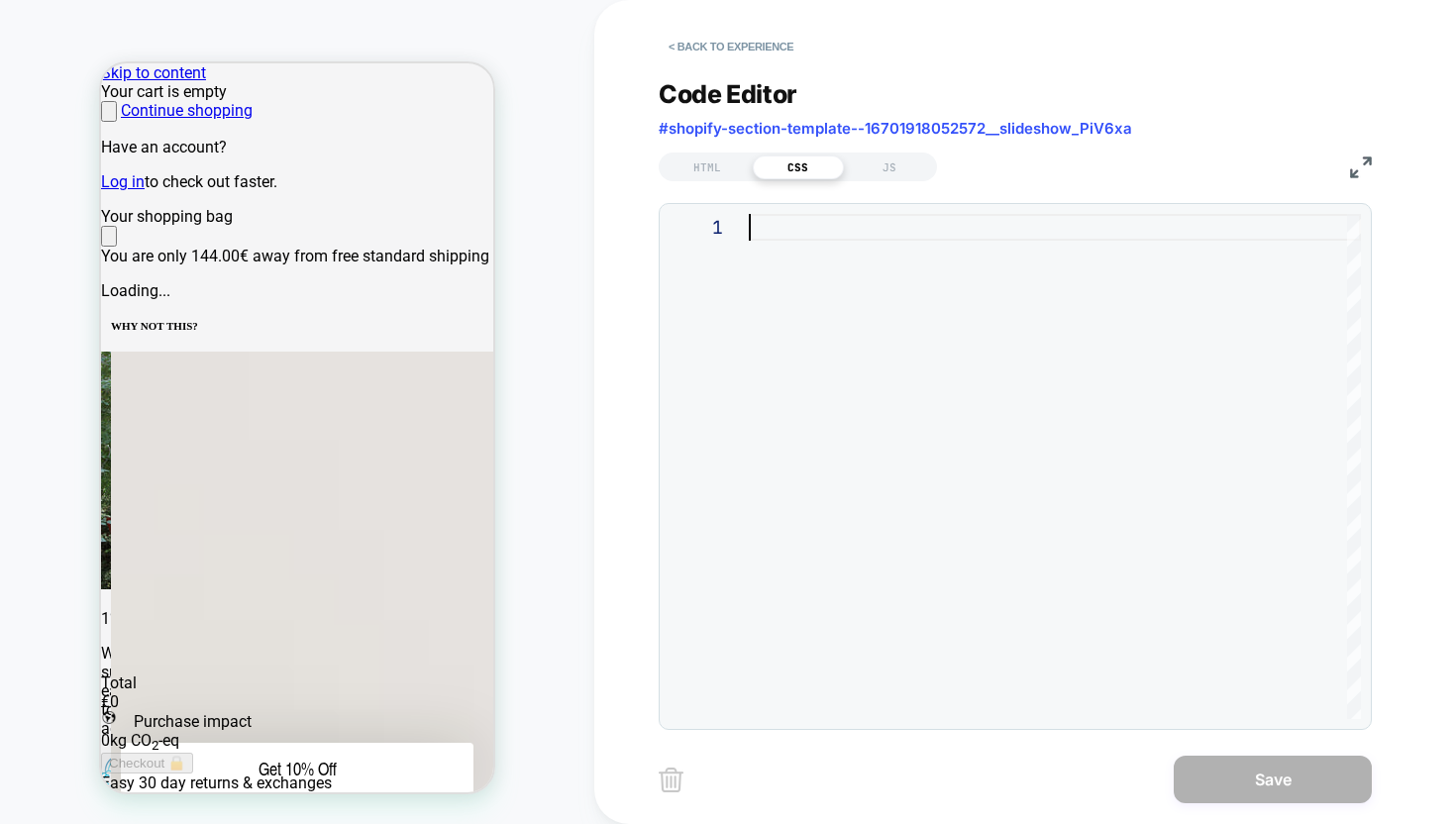click at bounding box center [1055, 466] 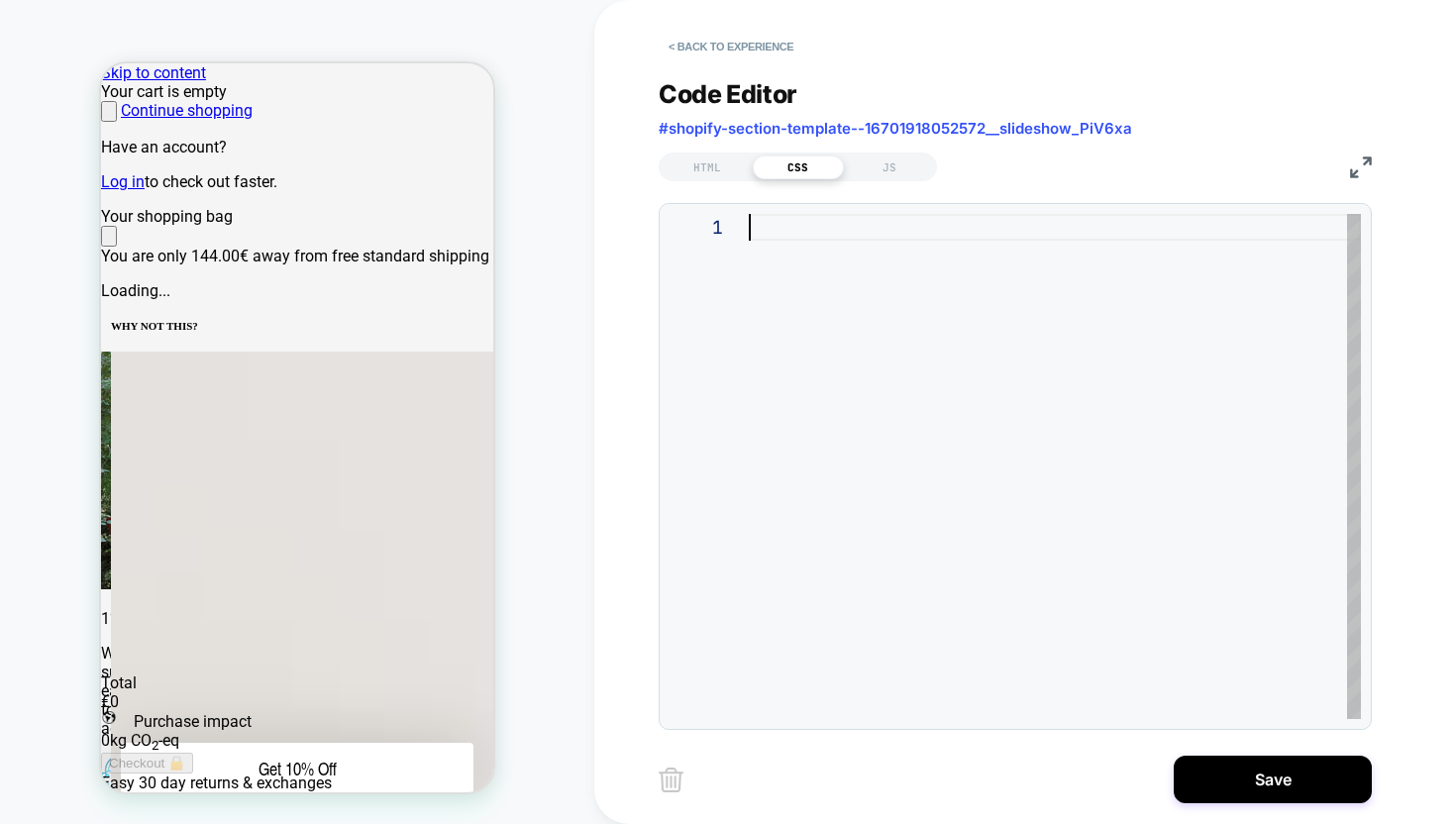 type on "**********" 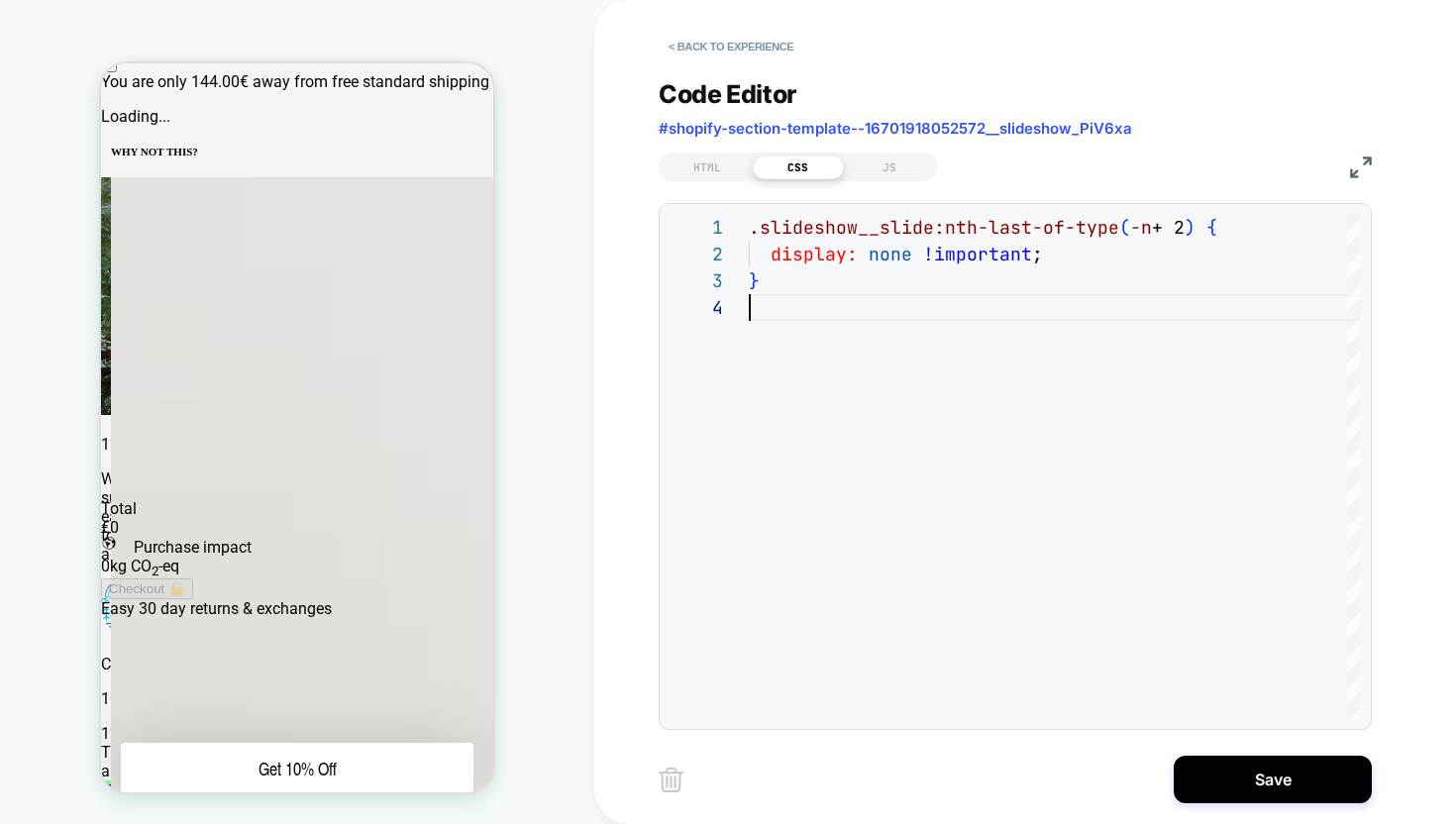 scroll, scrollTop: 173, scrollLeft: 0, axis: vertical 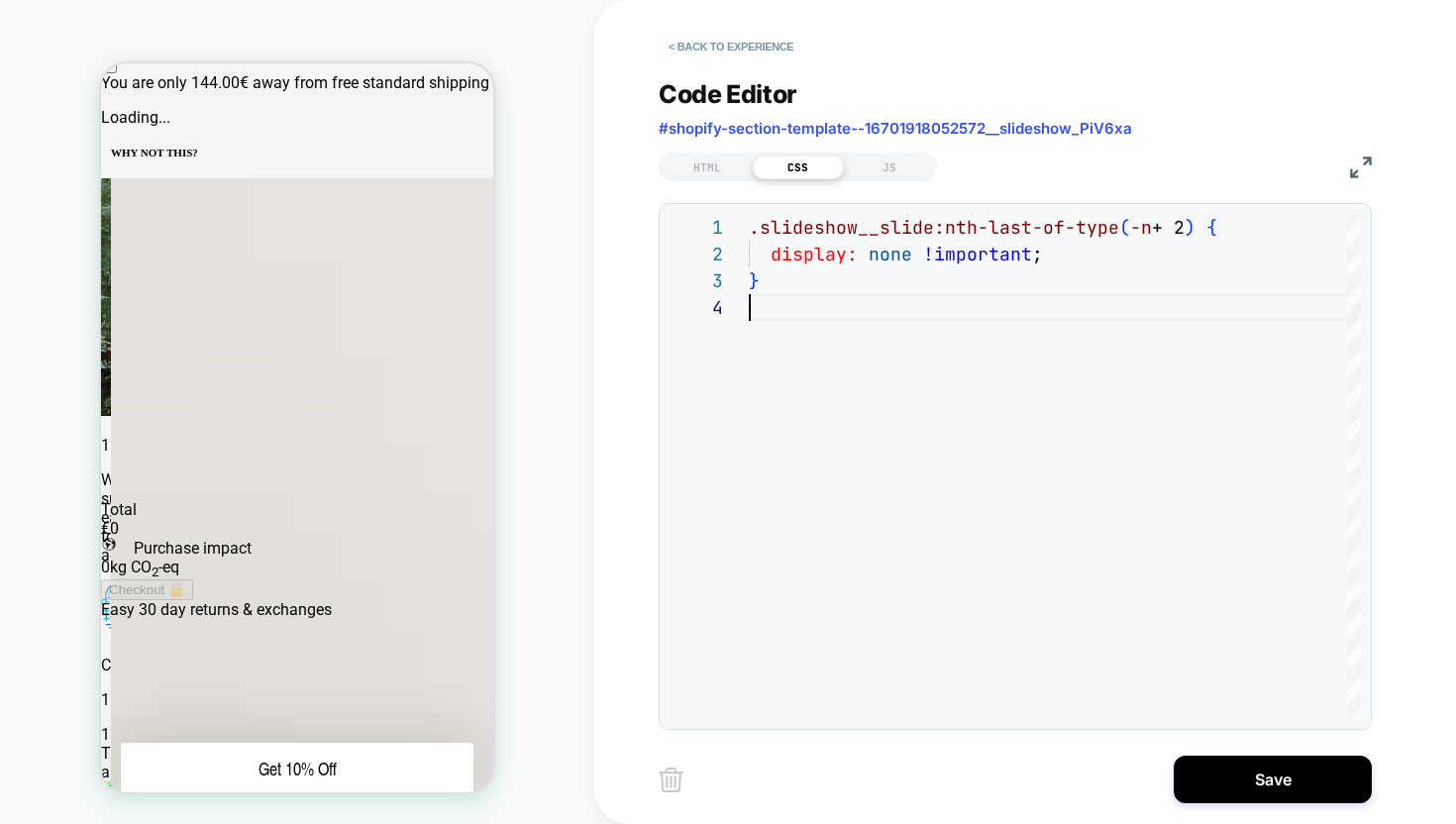 click on "Team Favorites
The styles our staff can't get enough of this summer
See what's hot" at bounding box center [297, 9088] 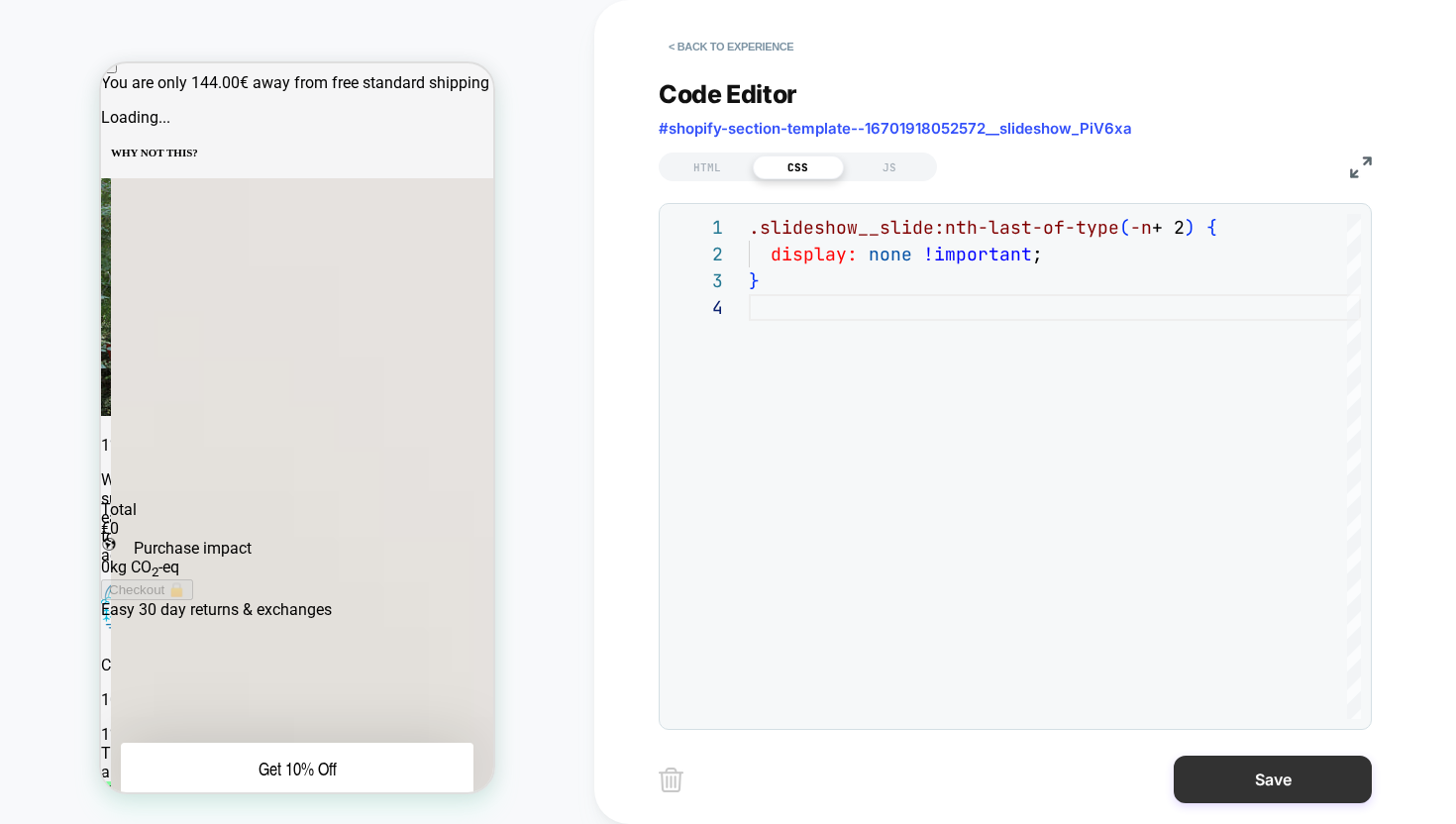 click on "Save" at bounding box center [1273, 779] 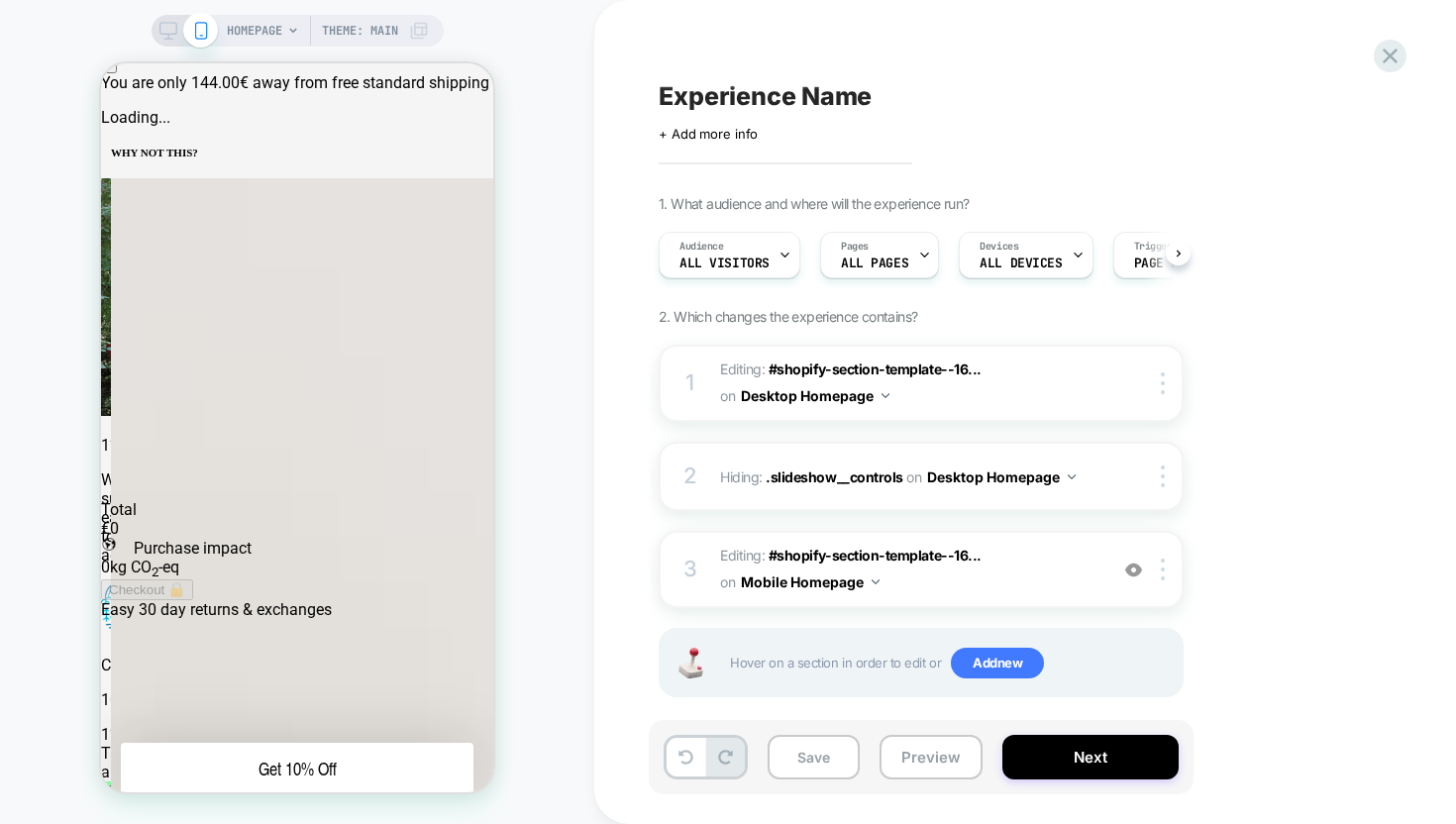 scroll, scrollTop: 0, scrollLeft: 1, axis: horizontal 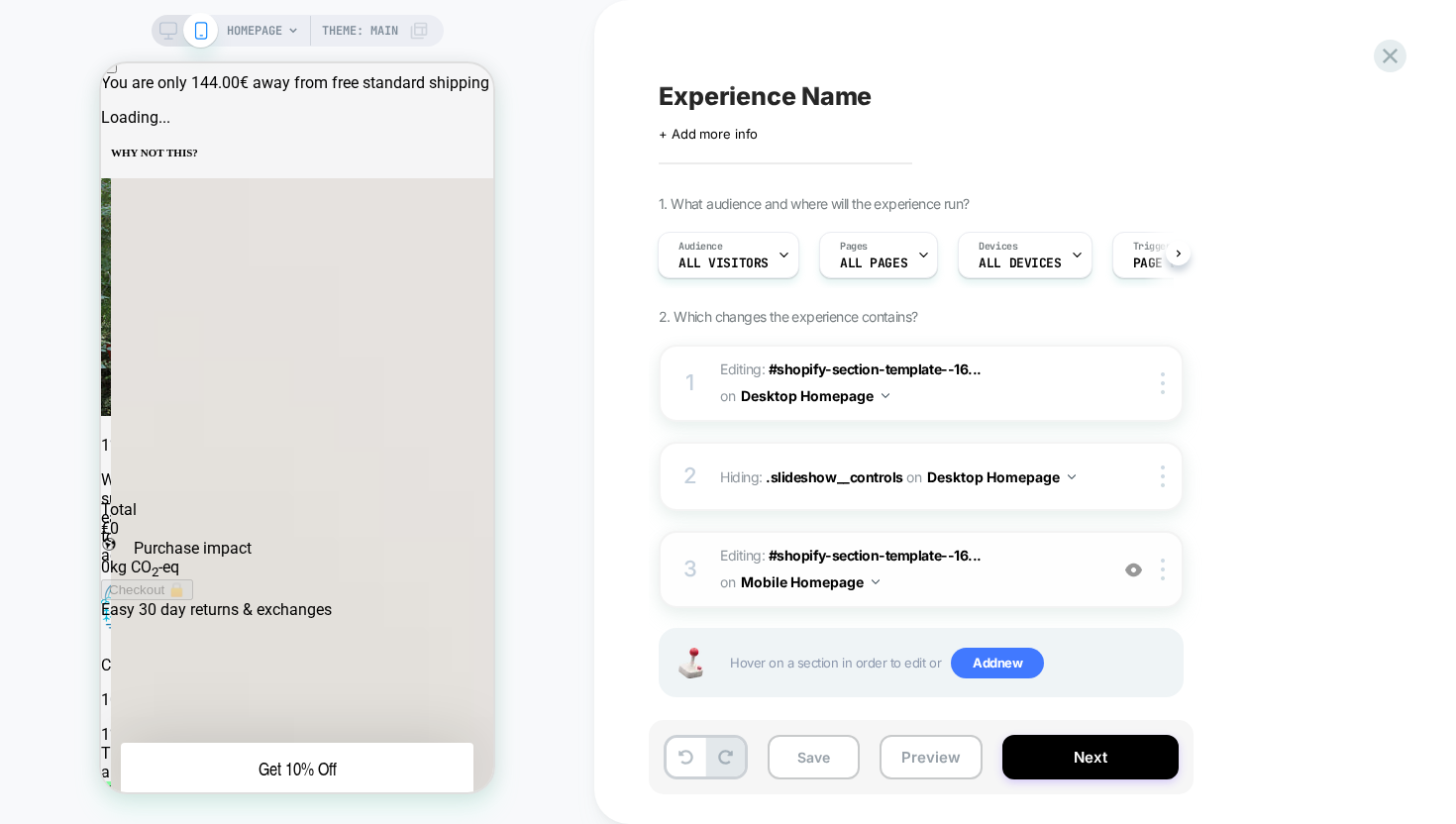click on "Editing :   #shopify-section-template--16... #shopify-section-template--16701918052572__slideshow_PiV6xa   on Mobile Homepage" at bounding box center [908, 569] 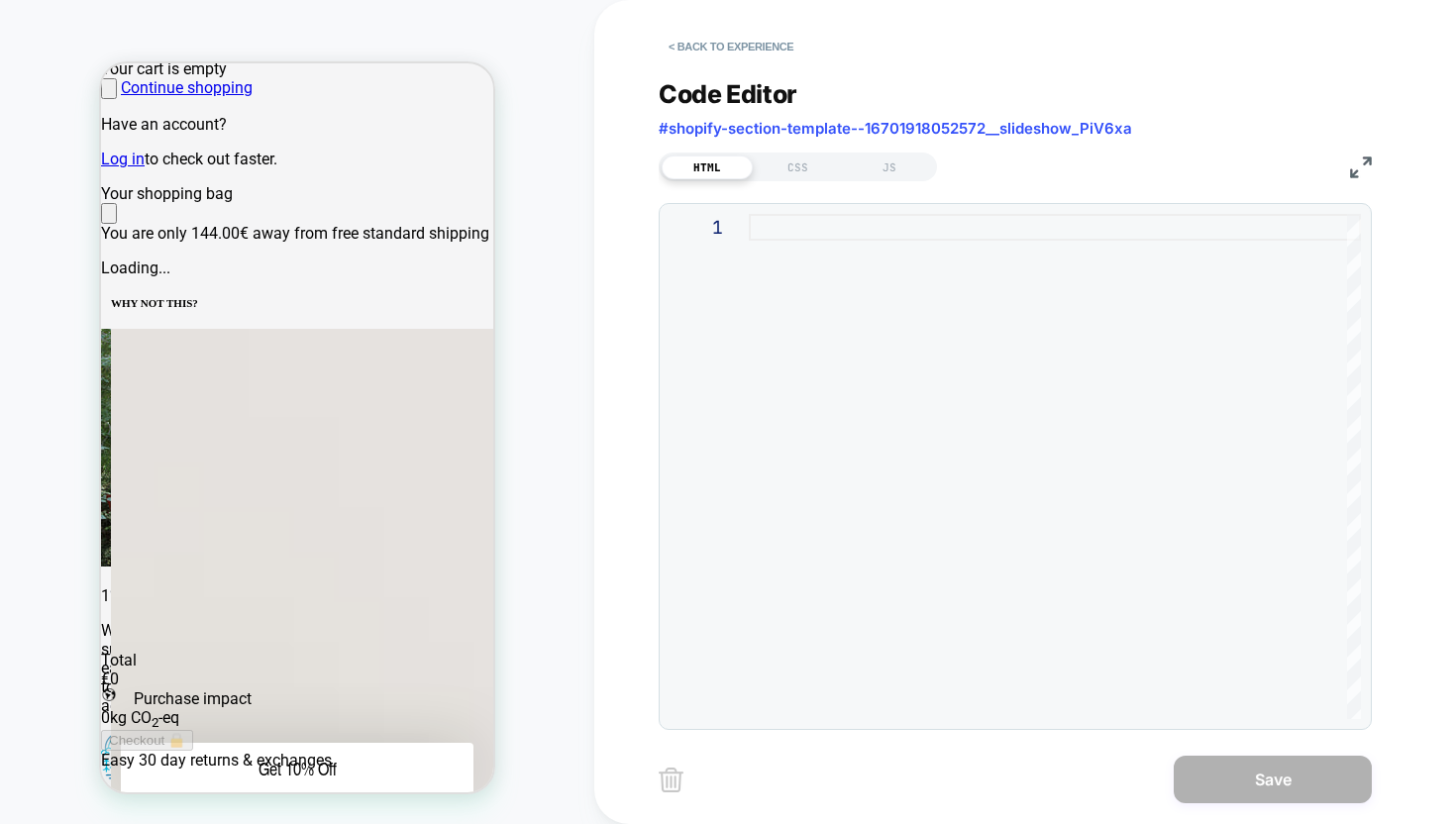 scroll, scrollTop: 0, scrollLeft: 0, axis: both 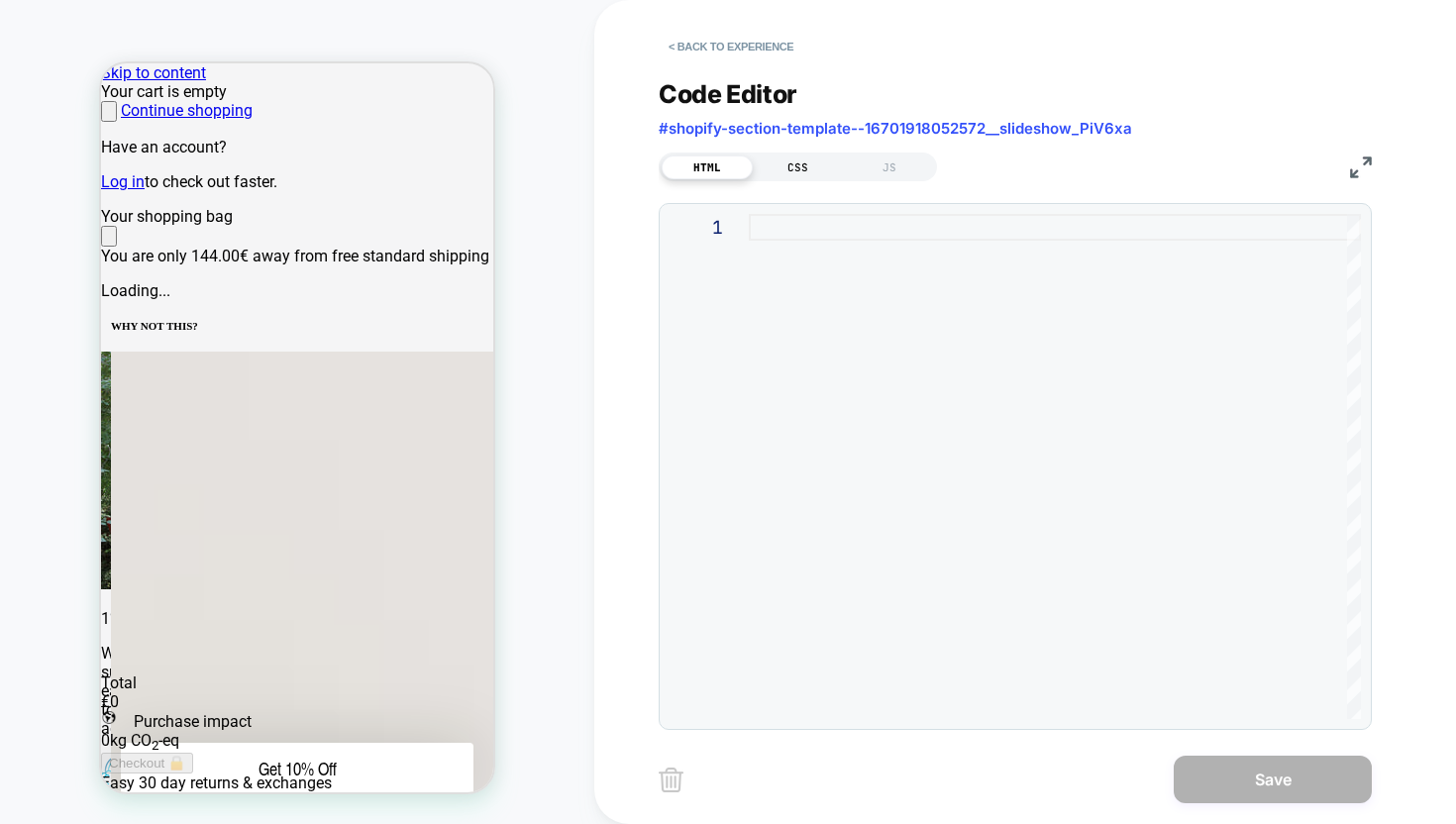 click on "CSS" at bounding box center (798, 167) 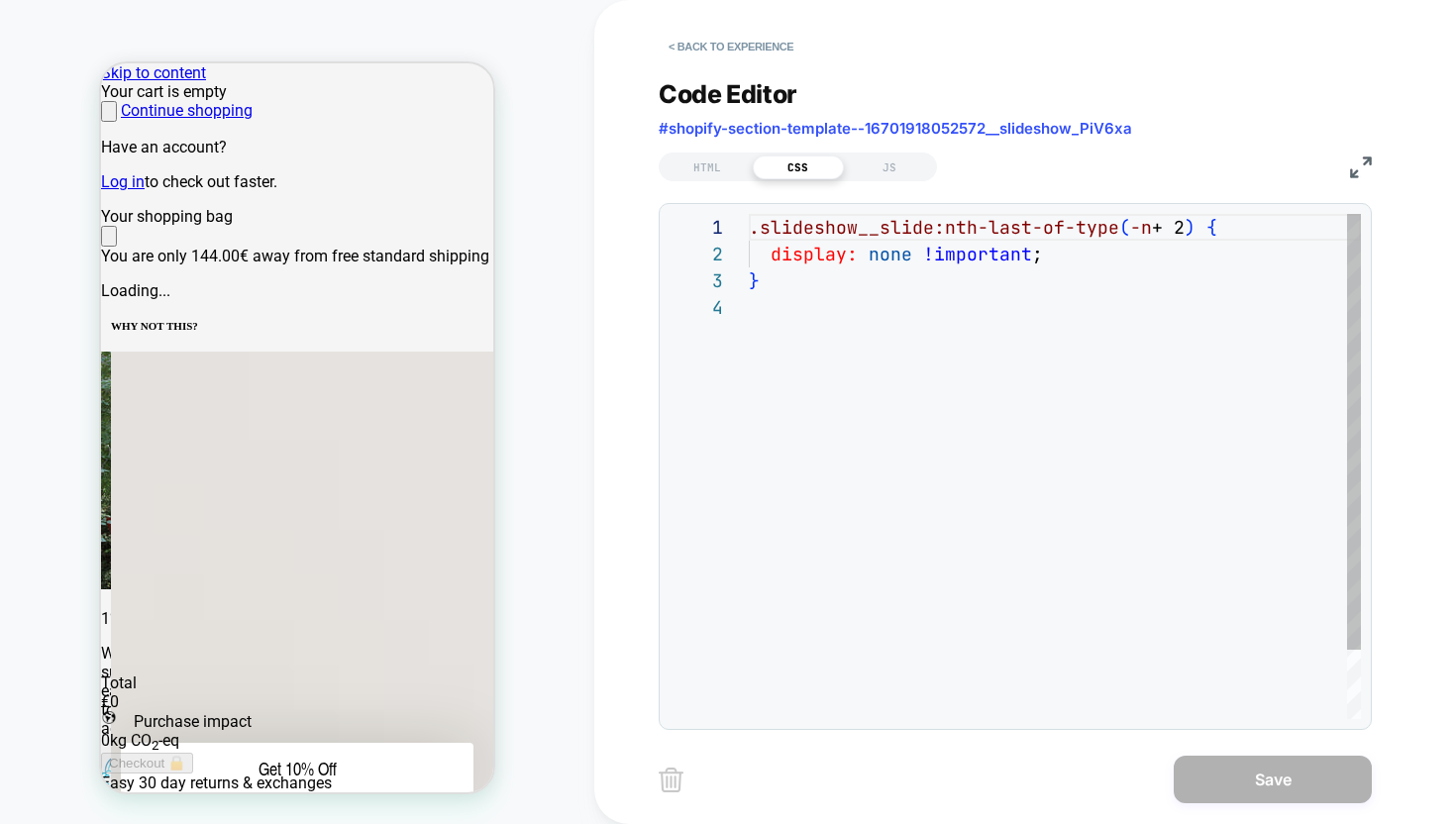 scroll, scrollTop: 80, scrollLeft: 0, axis: vertical 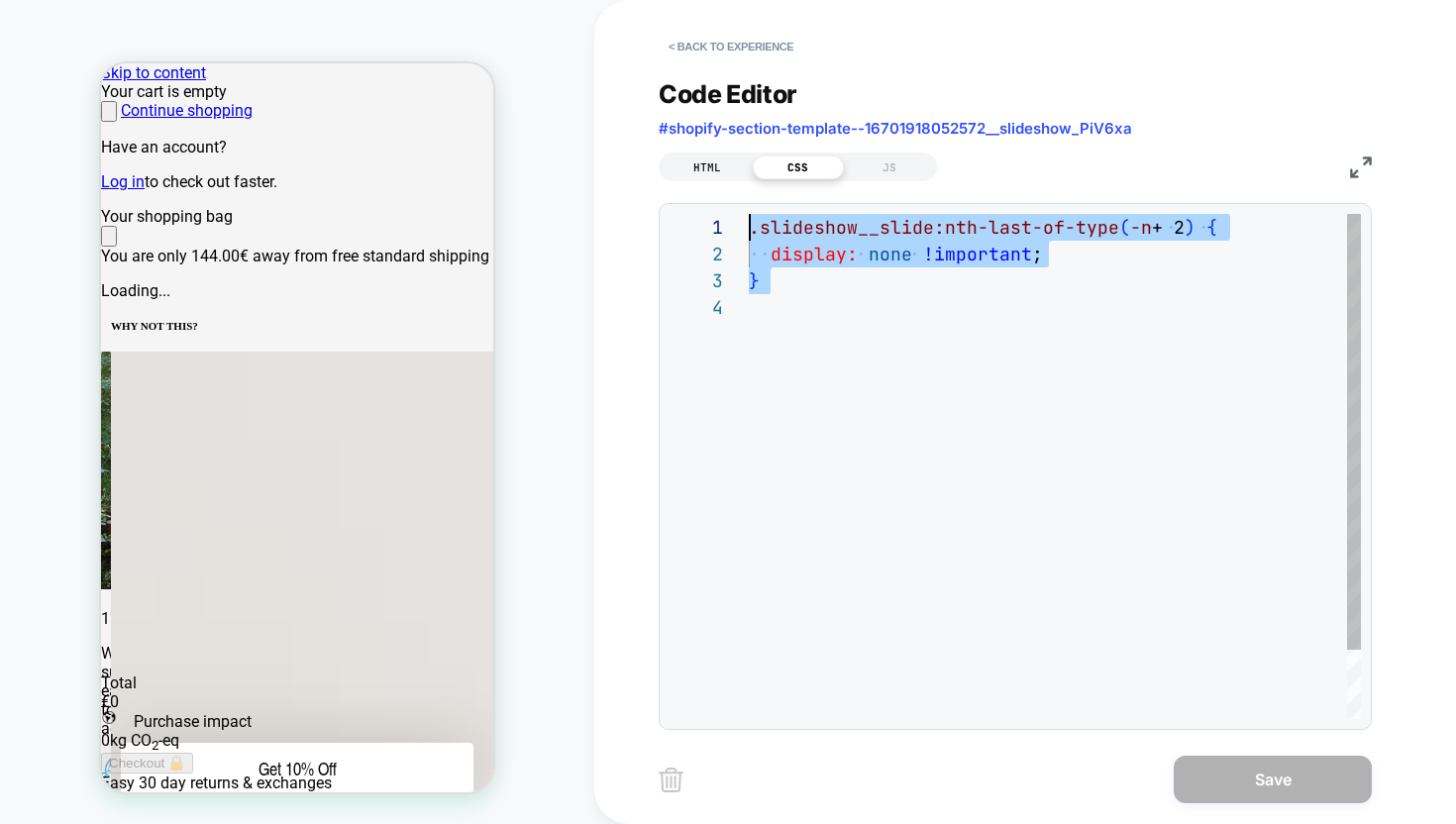 drag, startPoint x: 832, startPoint y: 336, endPoint x: 700, endPoint y: 171, distance: 211.3031 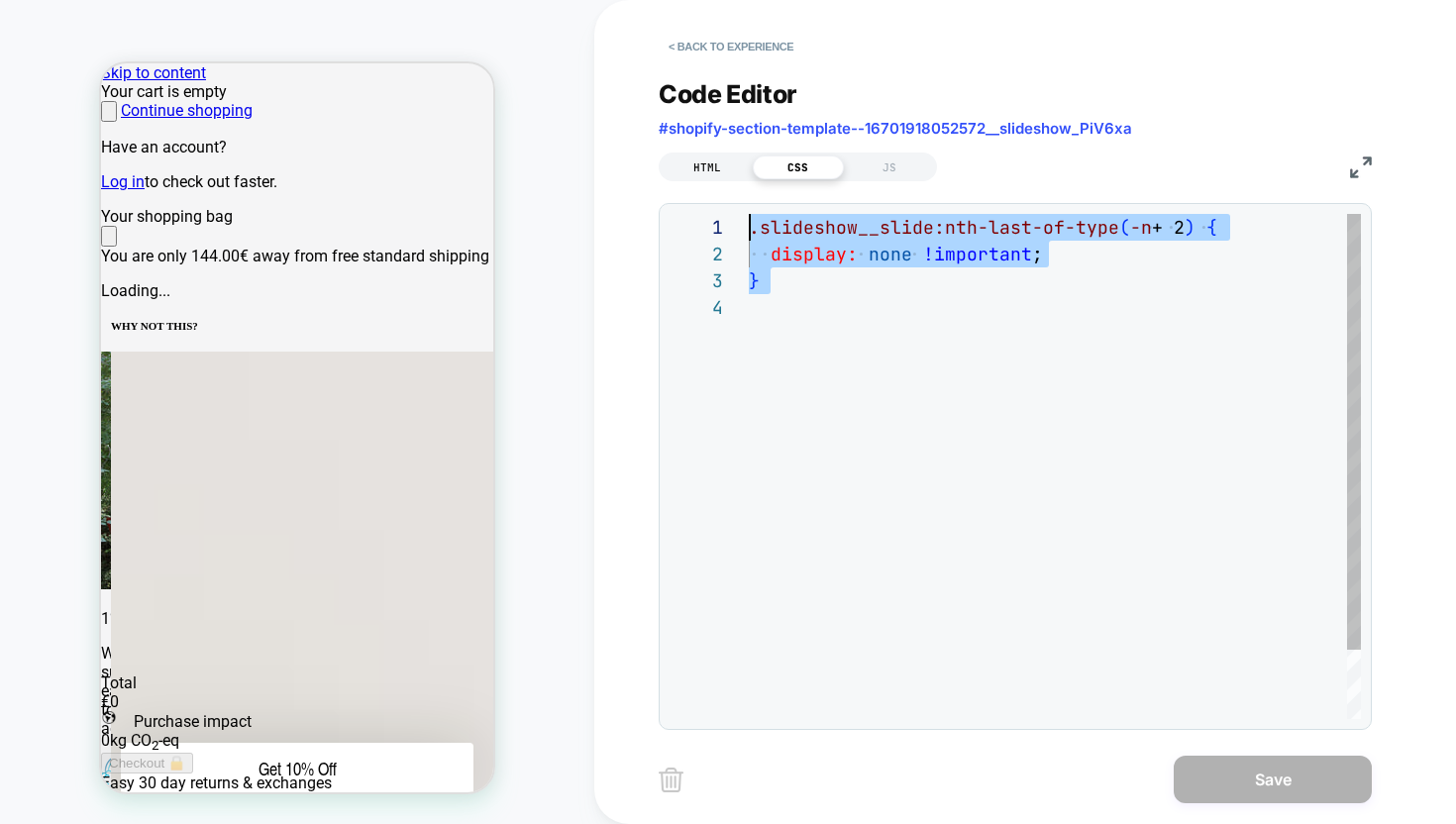 click on ".slideshow__slide:nth-last-of-type ( -n  + 2 )   {    display:   none   !important ; }" at bounding box center (1055, 506) 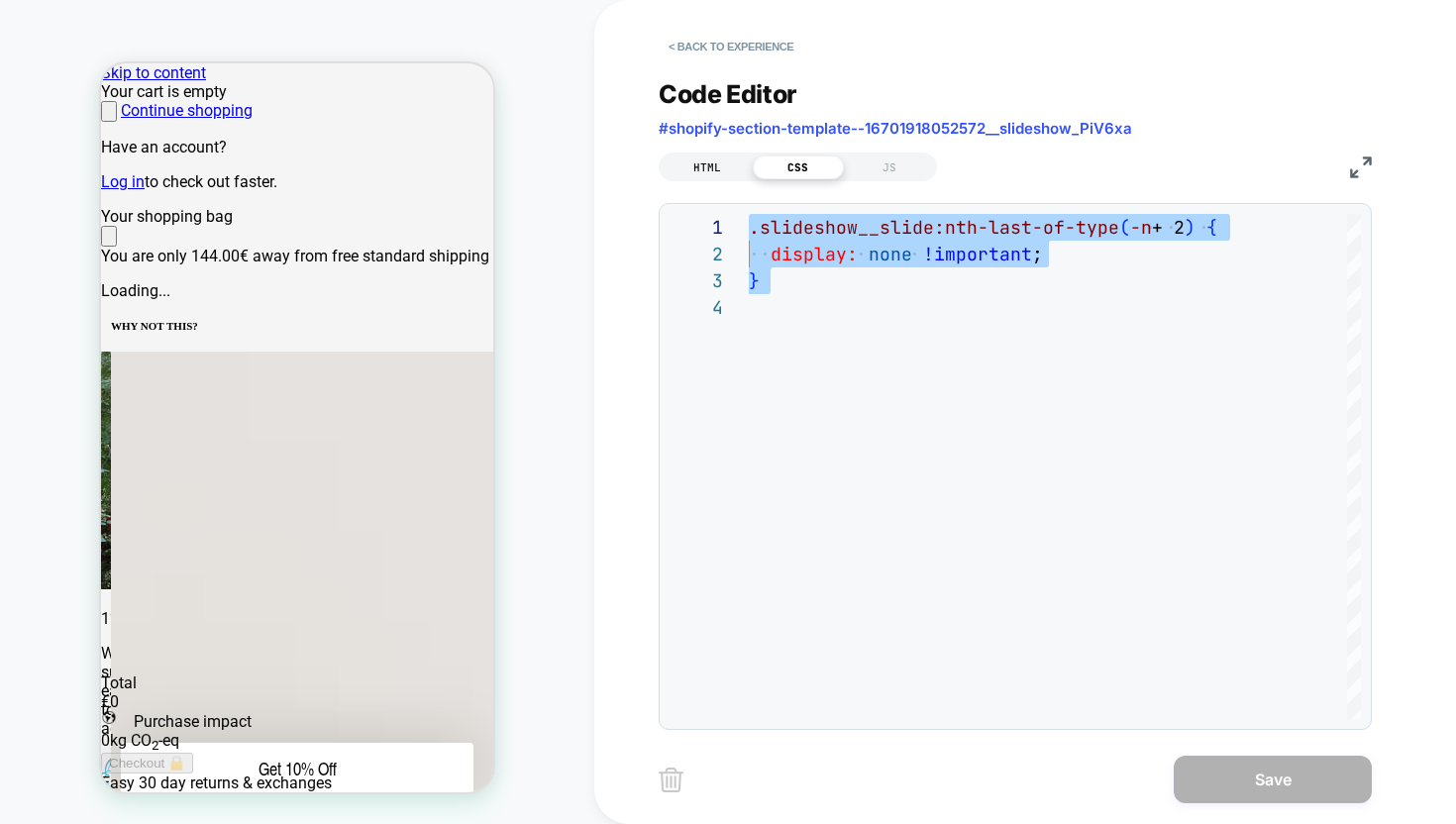 scroll, scrollTop: 80, scrollLeft: 0, axis: vertical 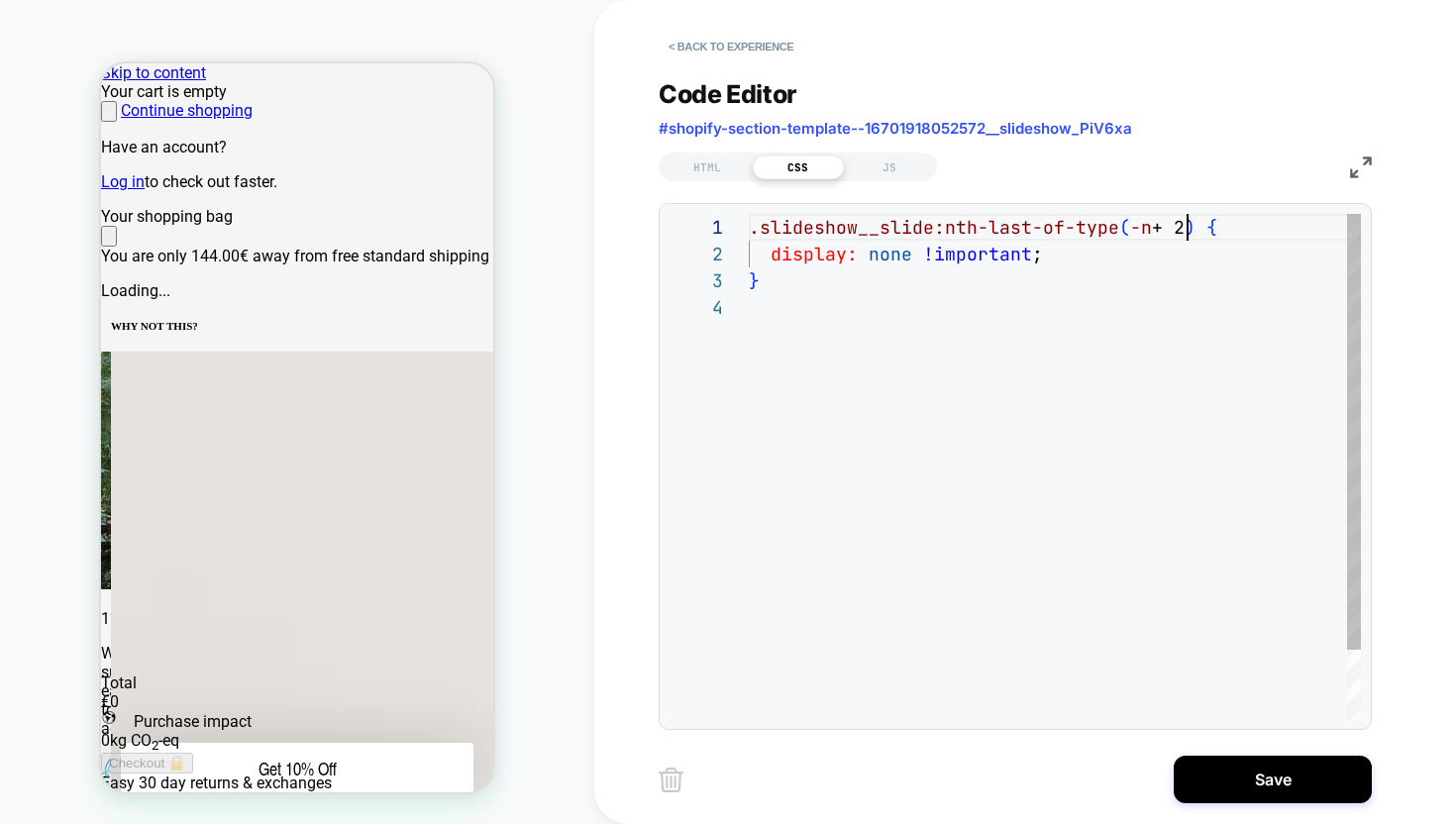 click on ".slideshow__slide:nth-last-of-type ( -n  + 2 )   {    display:   none   !important ; }" at bounding box center [1055, 506] 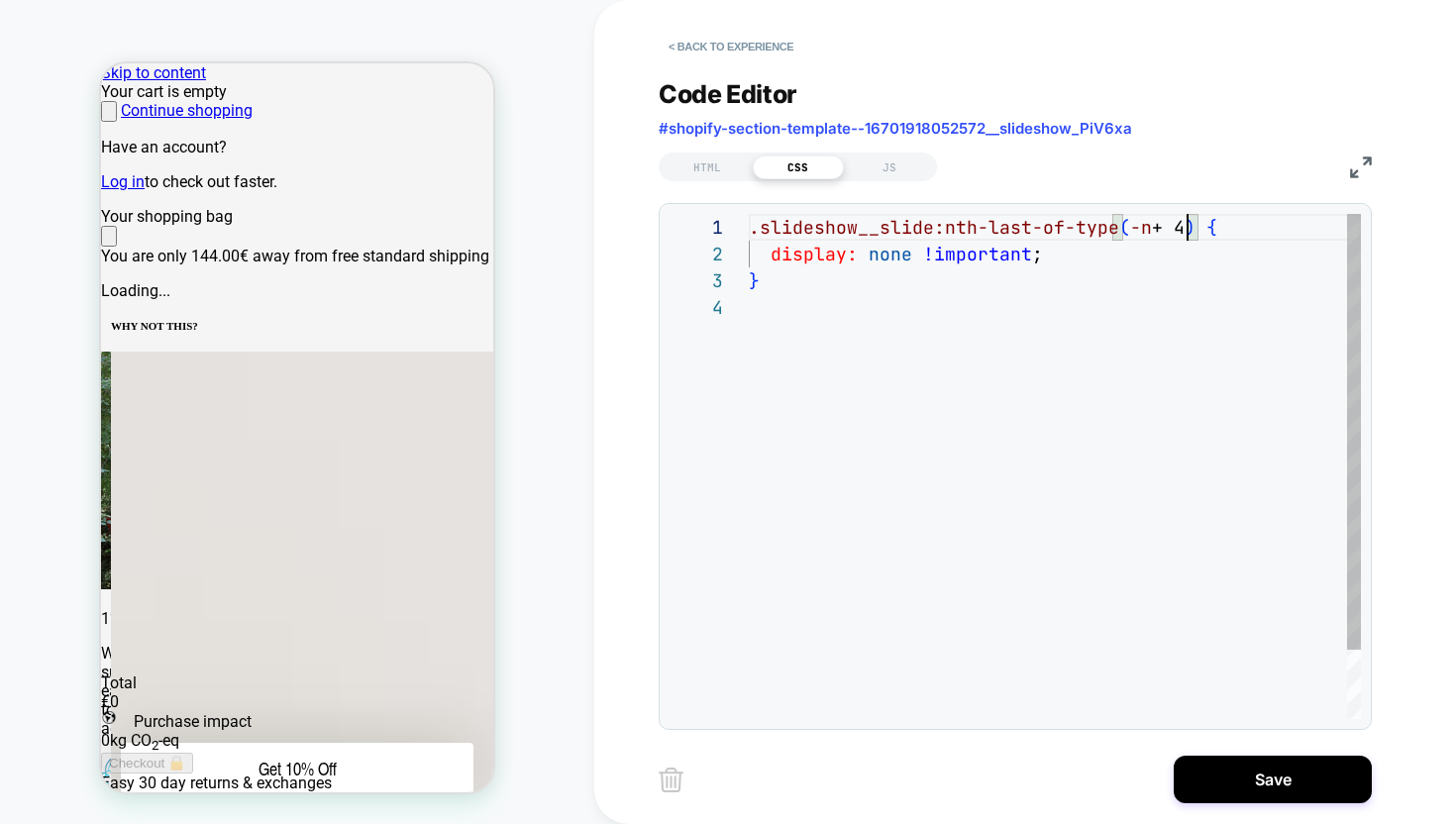 scroll, scrollTop: 0, scrollLeft: 439, axis: horizontal 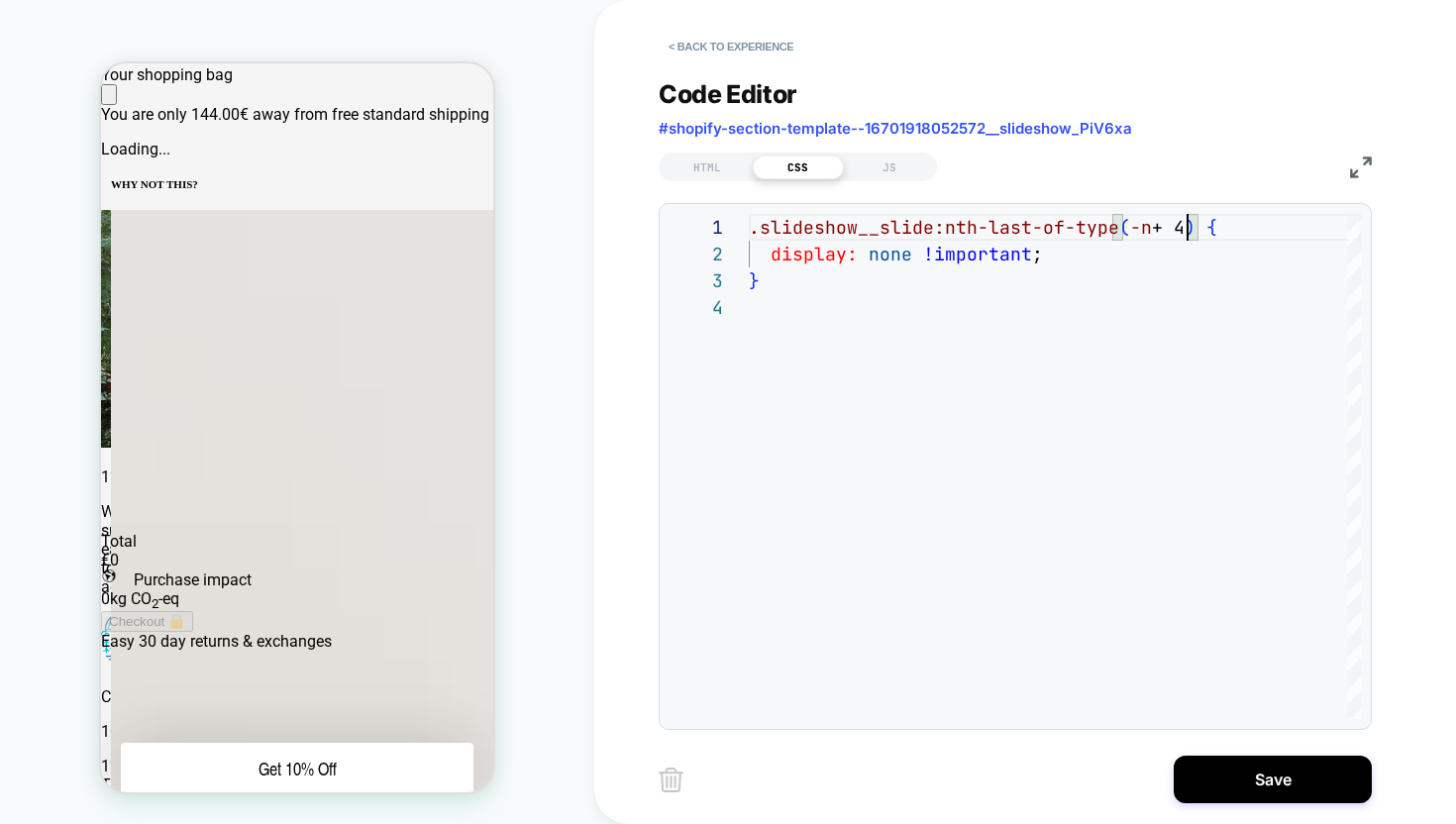 type on "**********" 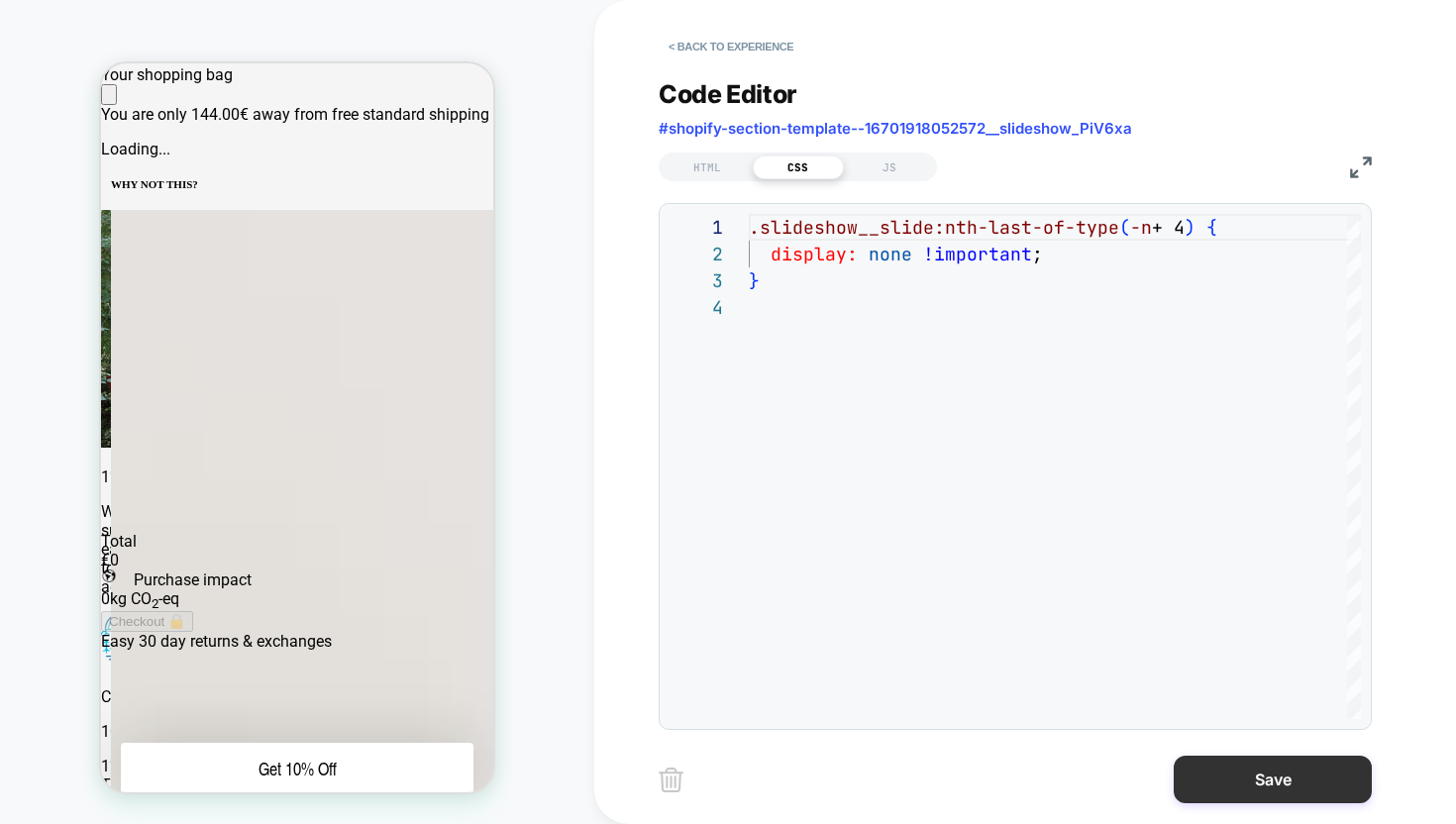 click on "Save" at bounding box center [1273, 779] 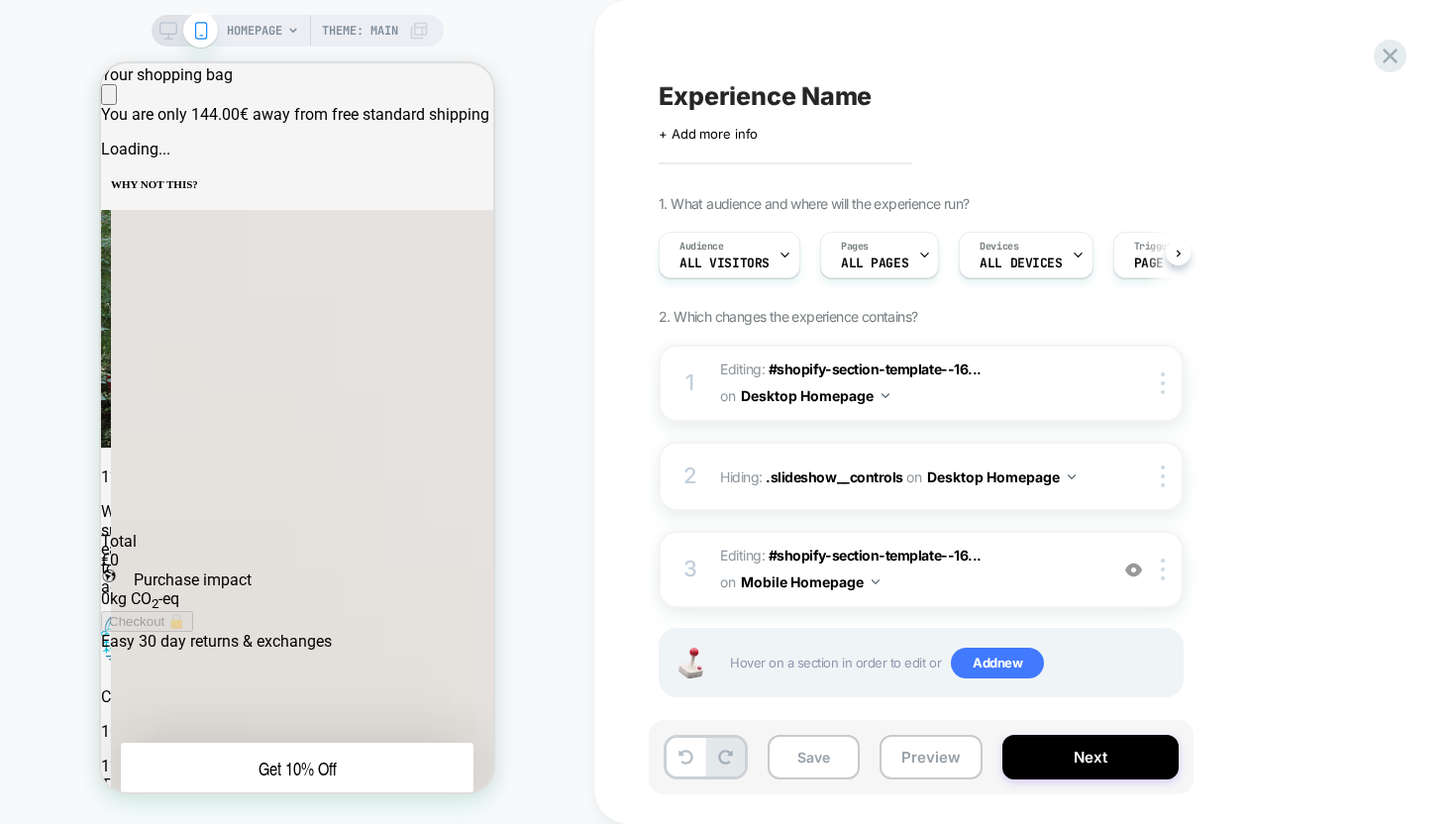 scroll, scrollTop: 0, scrollLeft: 1, axis: horizontal 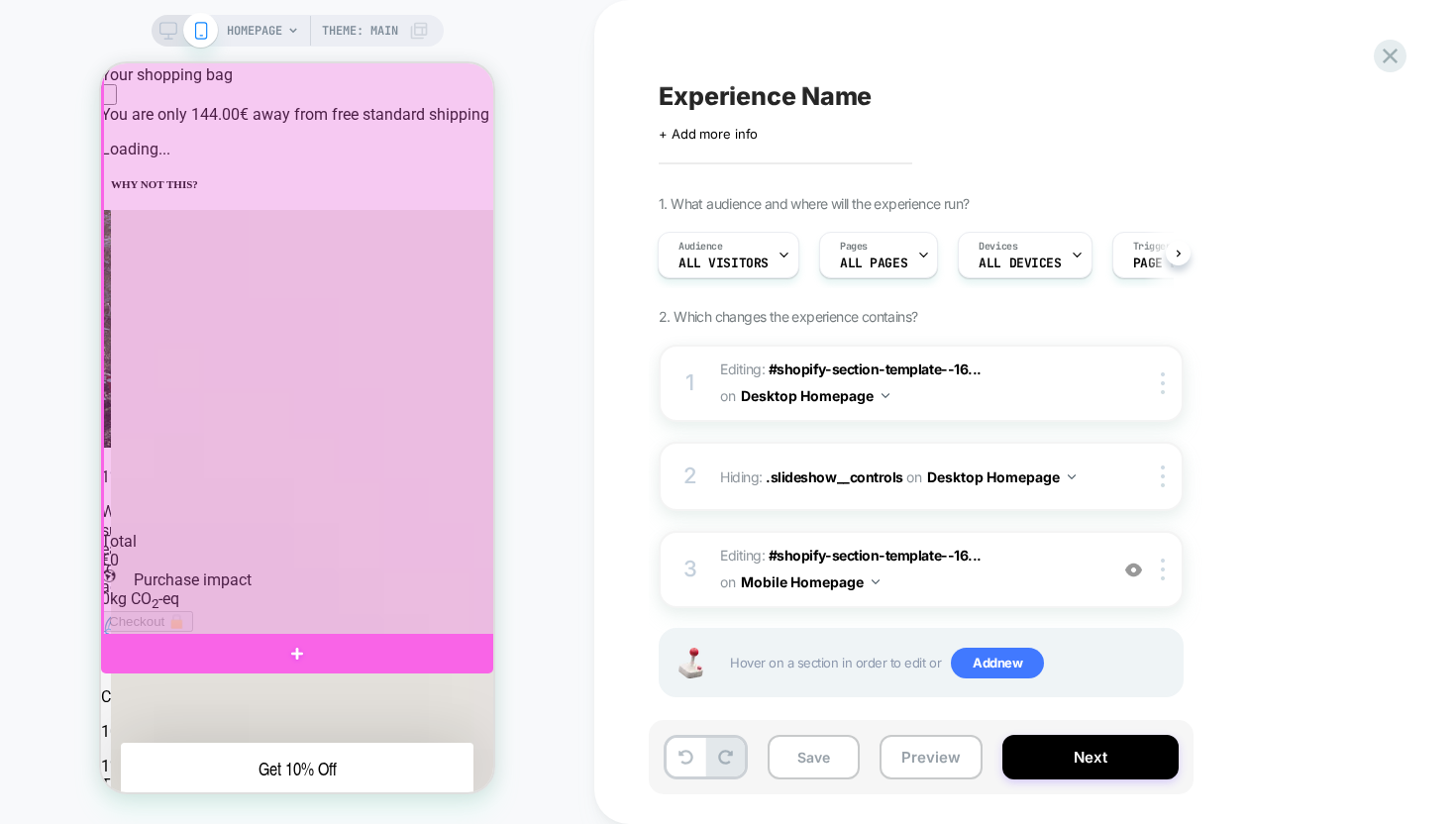 click at bounding box center [299, 280] 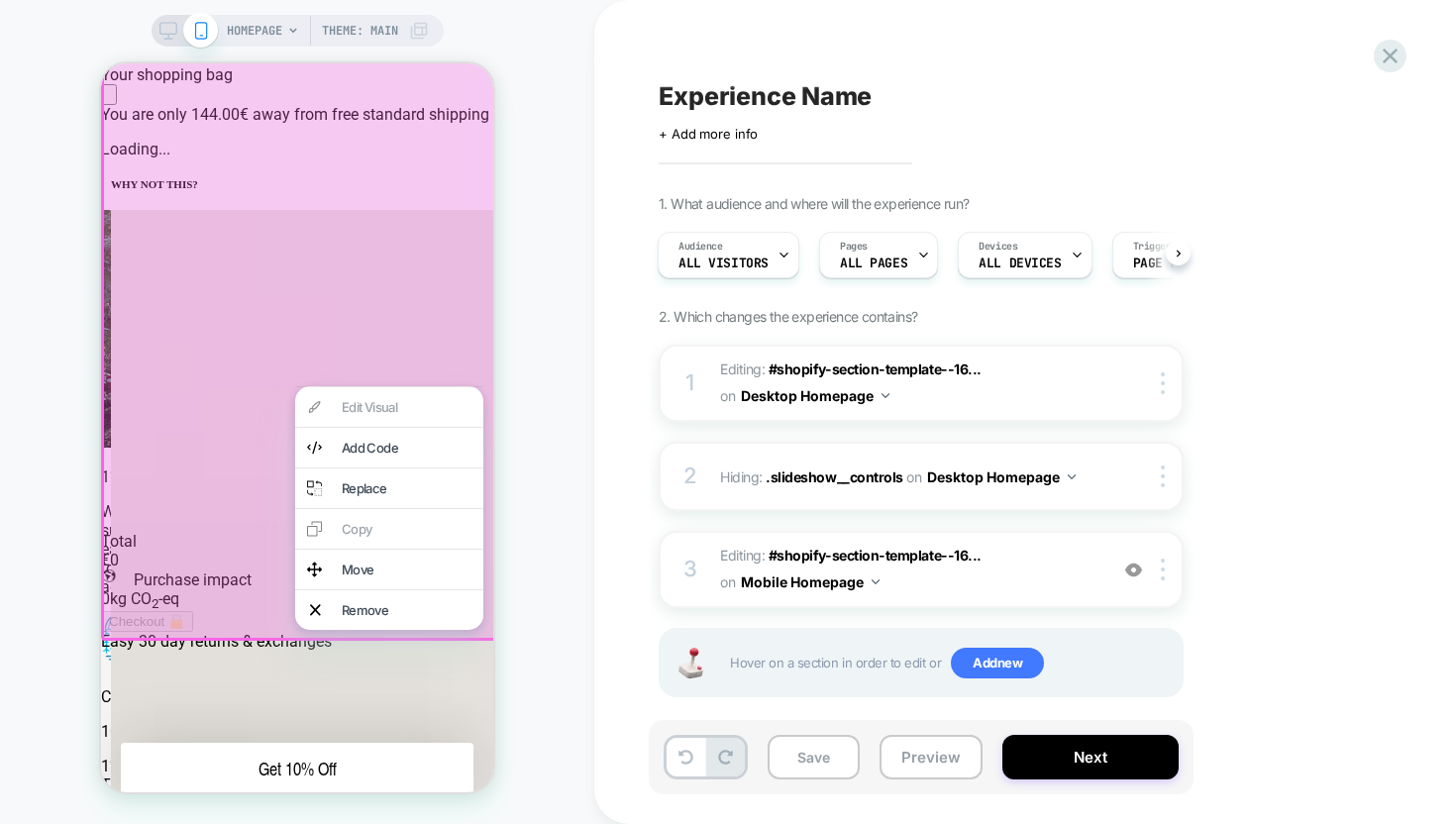 click on "HOMEPAGE Theme: MAIN" at bounding box center (297, 412) 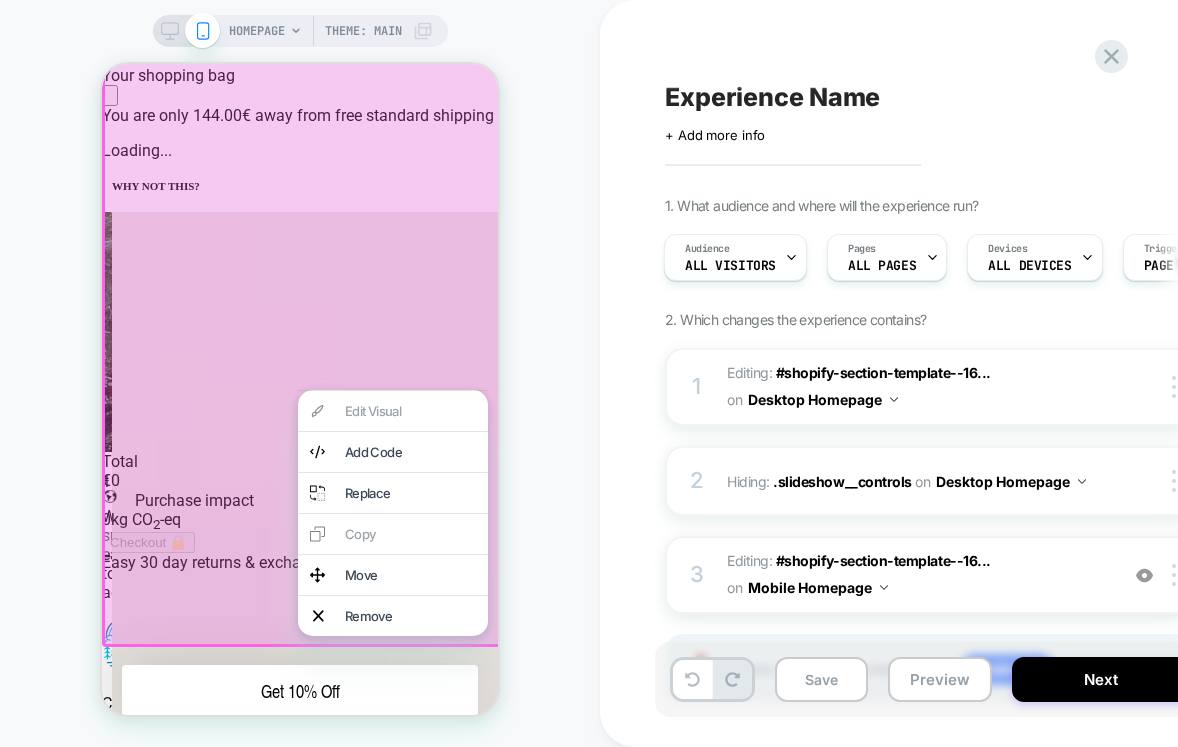 click on "HOMEPAGE Theme: MAIN" at bounding box center (300, 373) 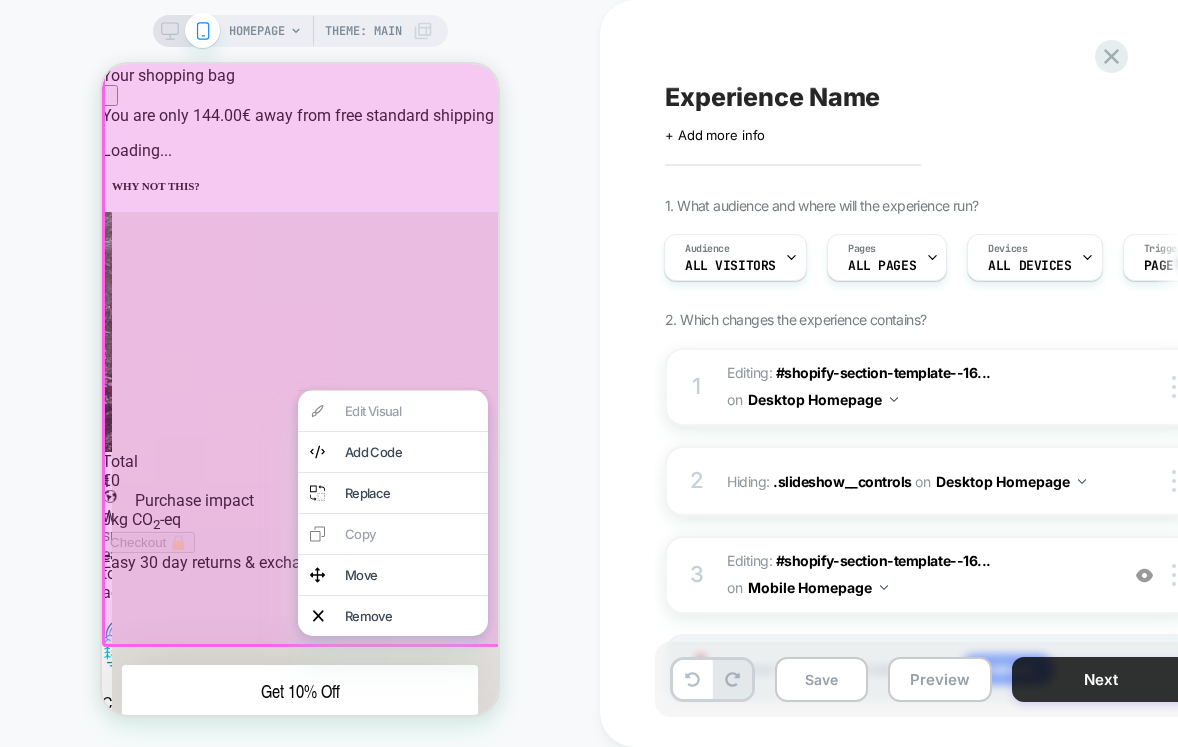 click on "Next" at bounding box center [1101, 679] 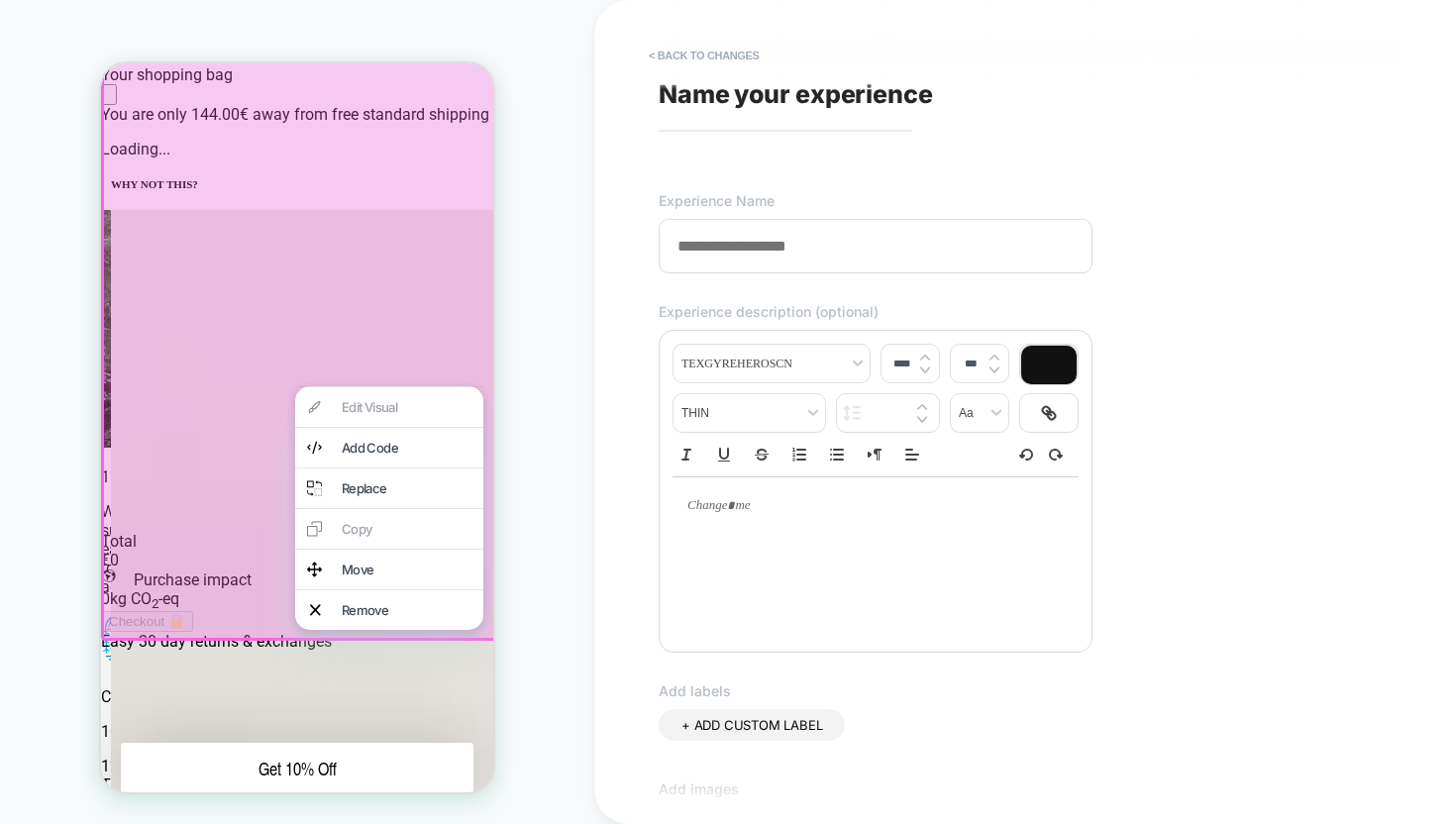 click on "Name your experience" at bounding box center (795, 94) 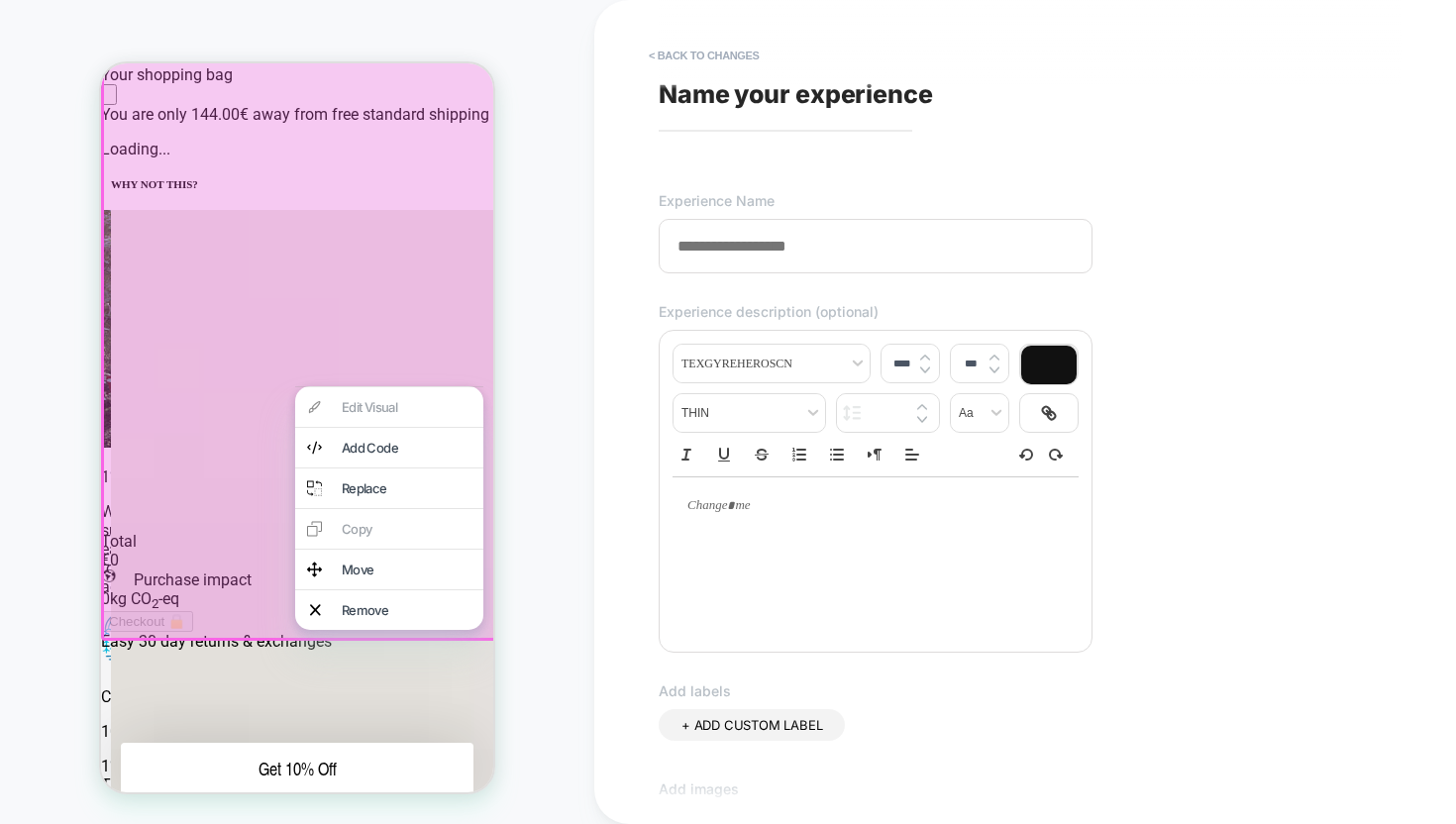 click at bounding box center (876, 556) 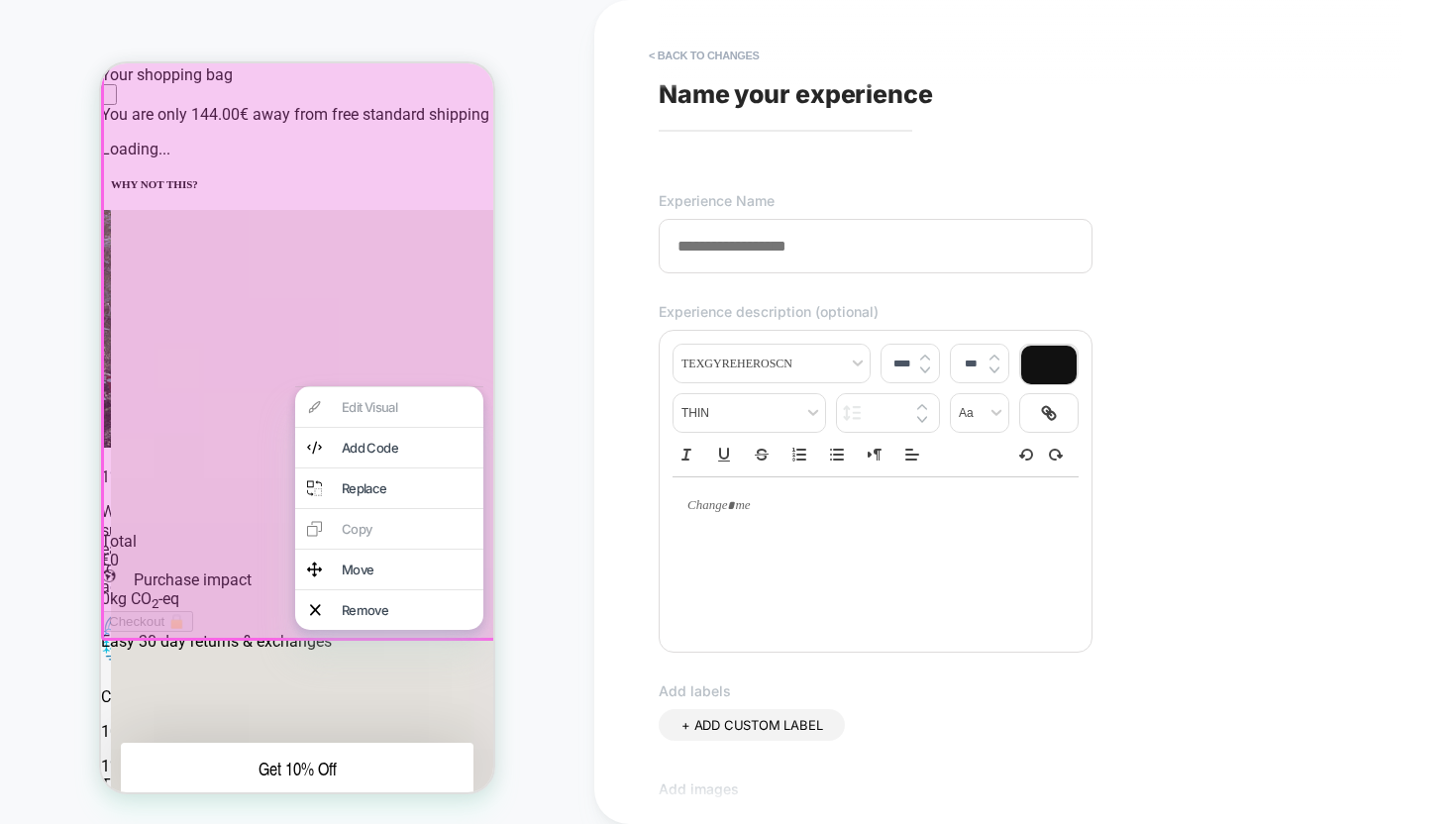 click at bounding box center [876, 506] 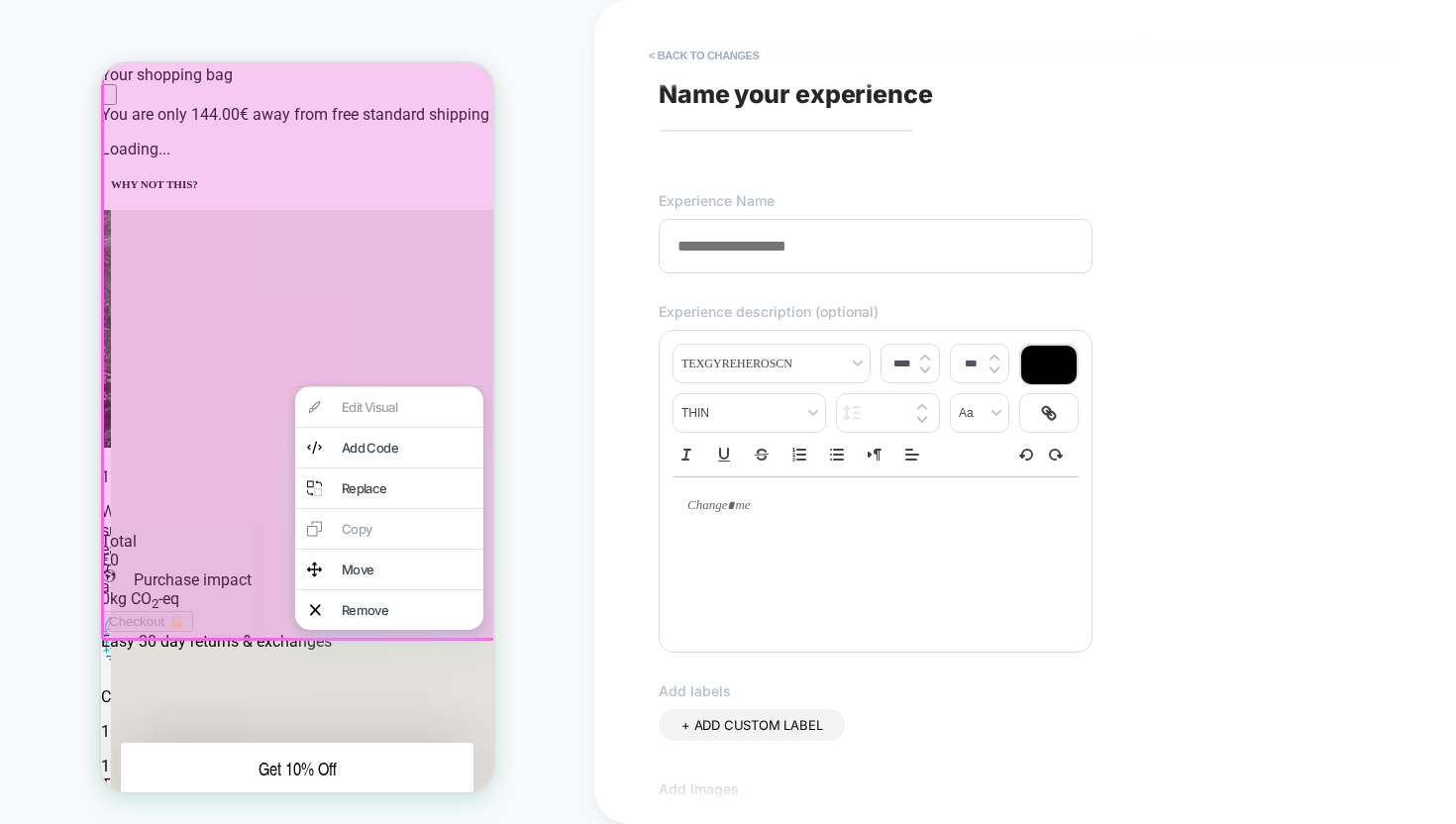 click at bounding box center (876, 506) 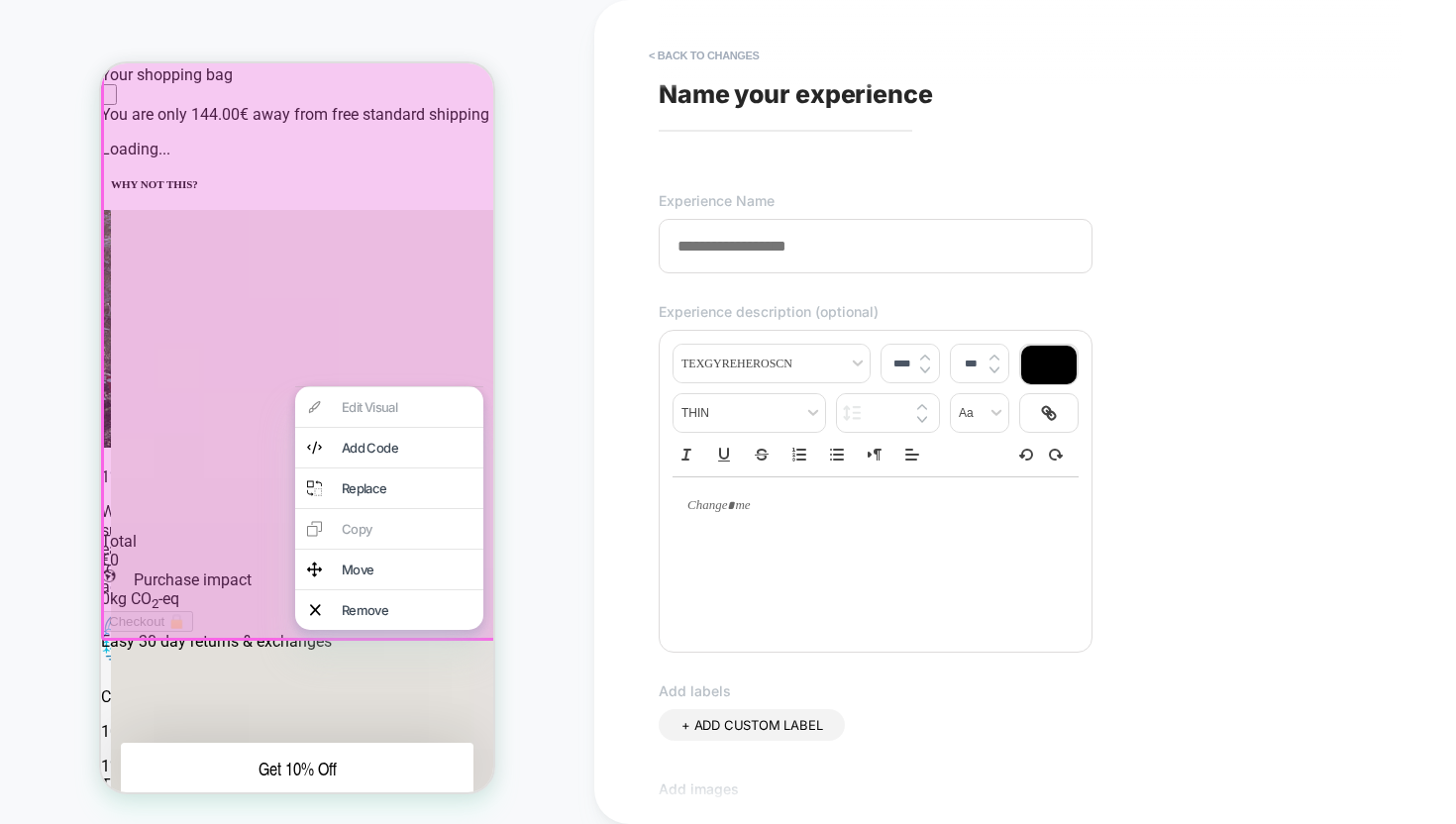 paste on "**********" 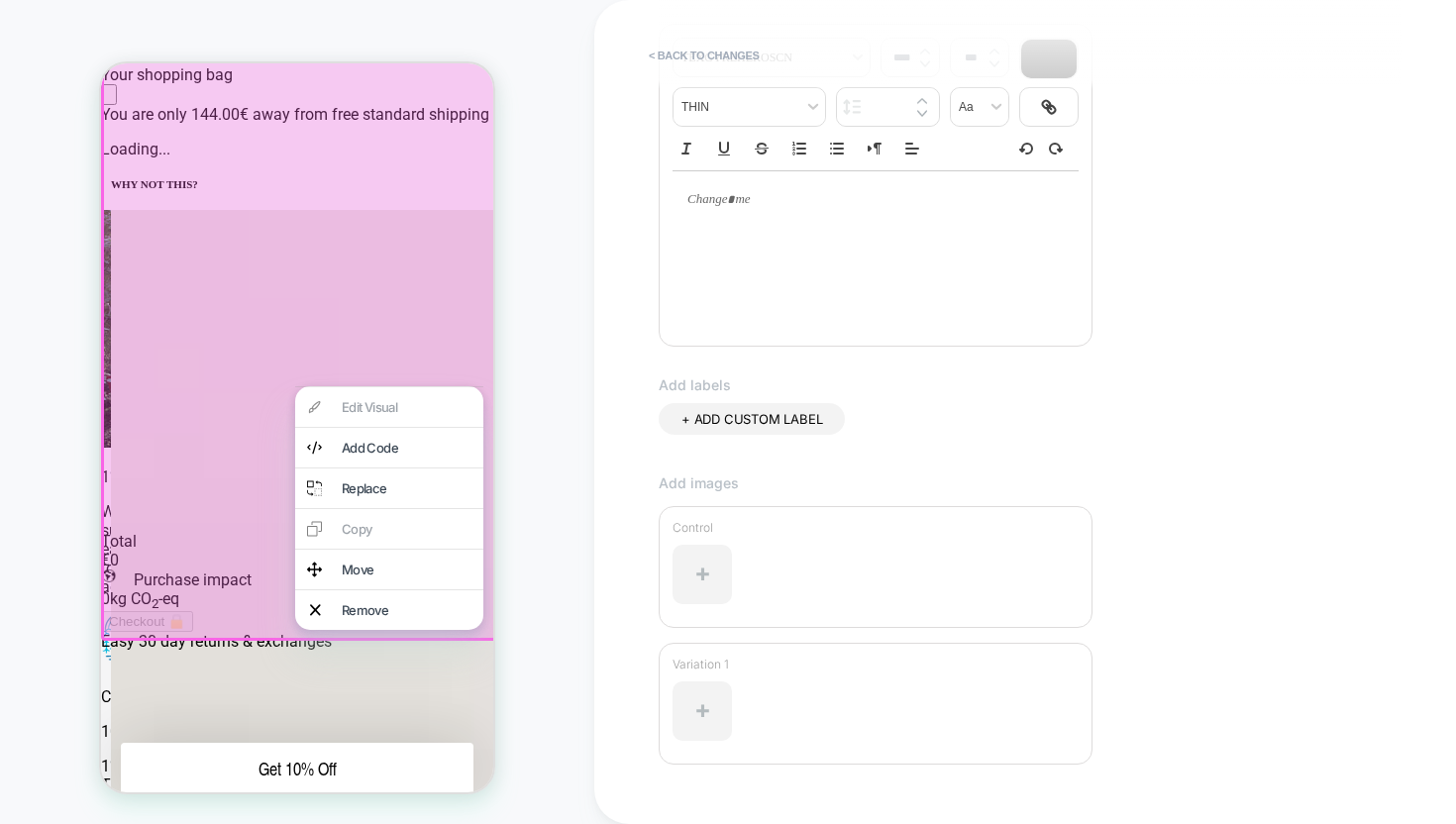 scroll, scrollTop: 438, scrollLeft: 0, axis: vertical 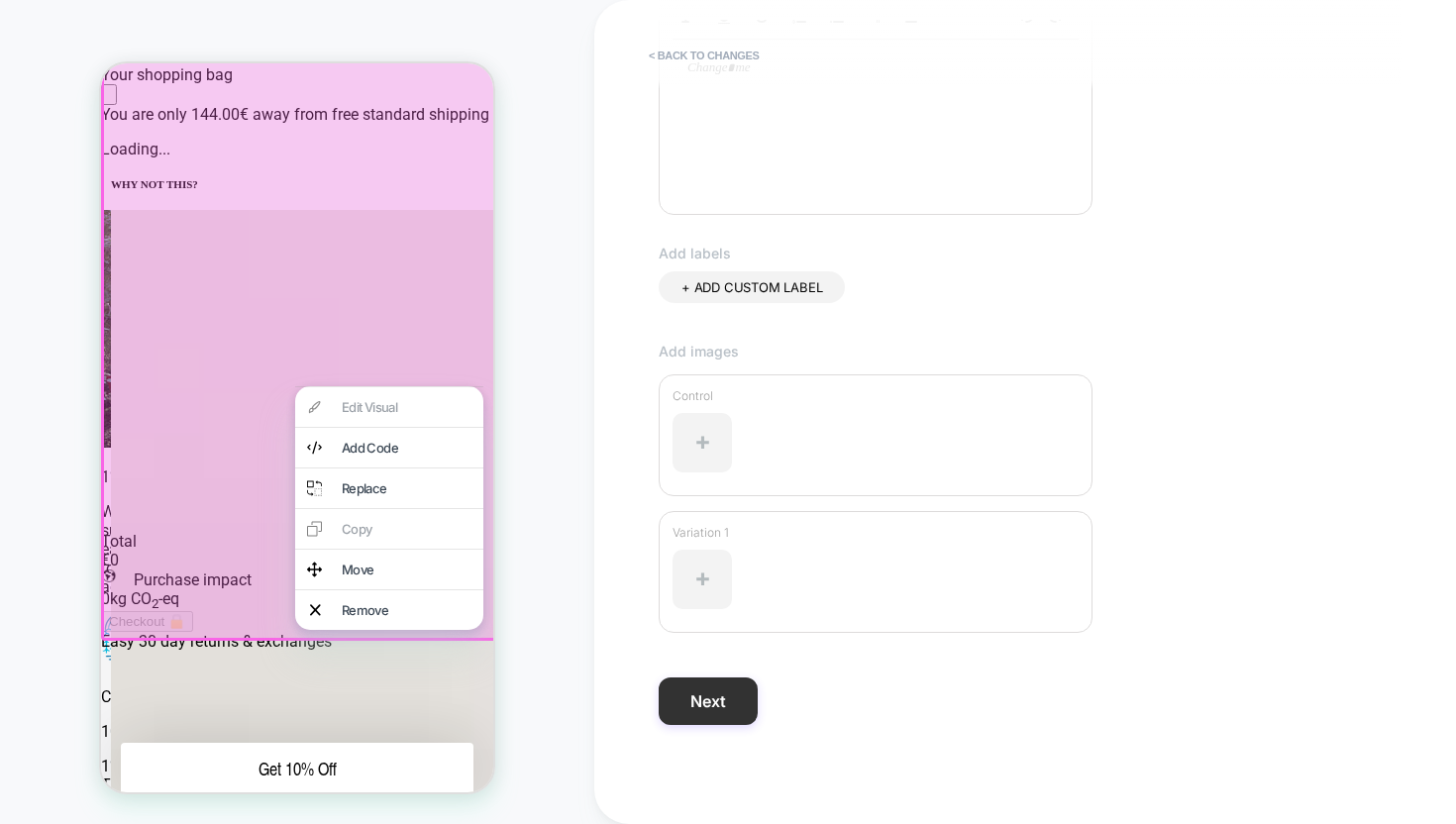type on "**********" 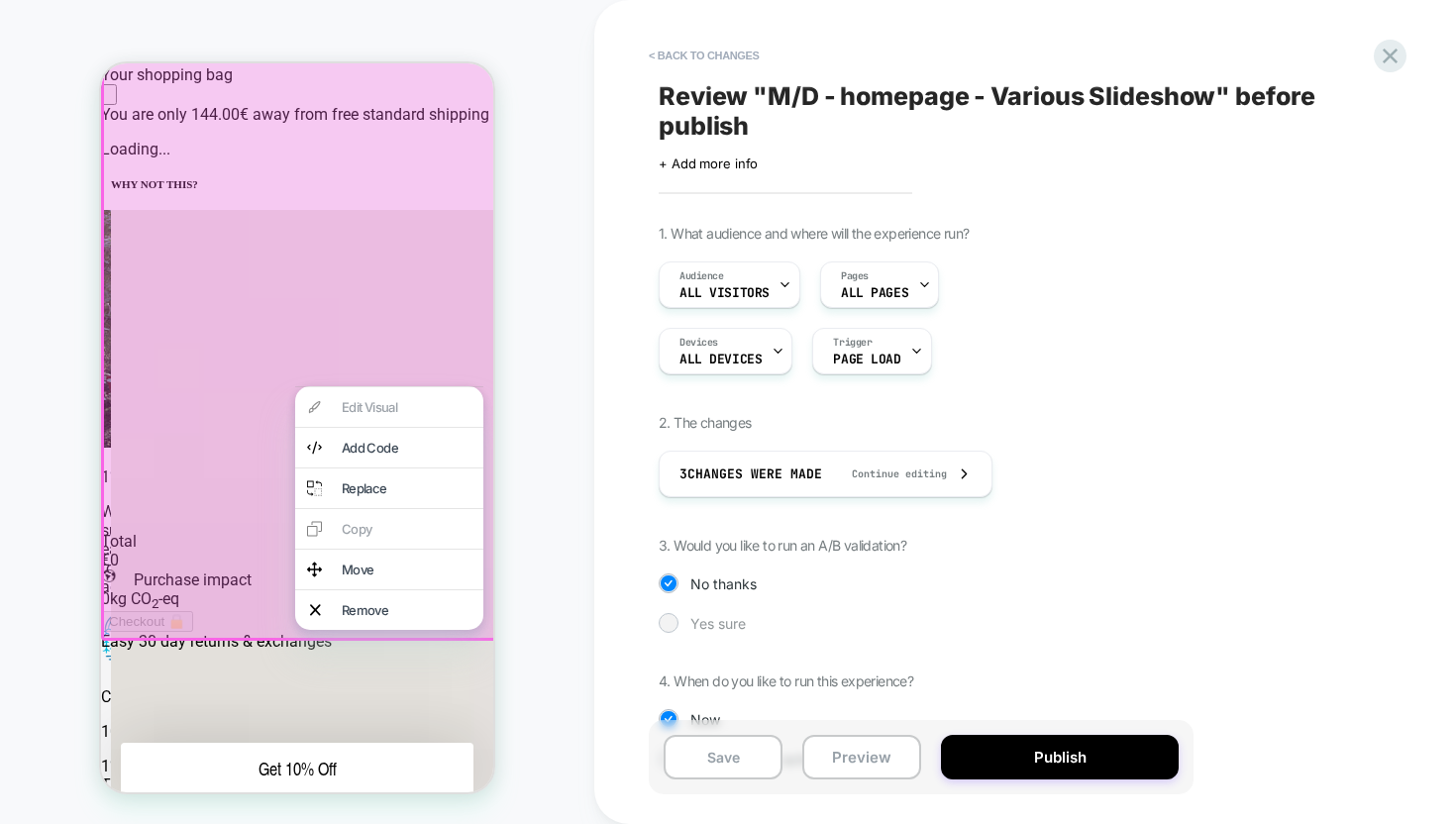 click on "Yes sure" at bounding box center [718, 623] 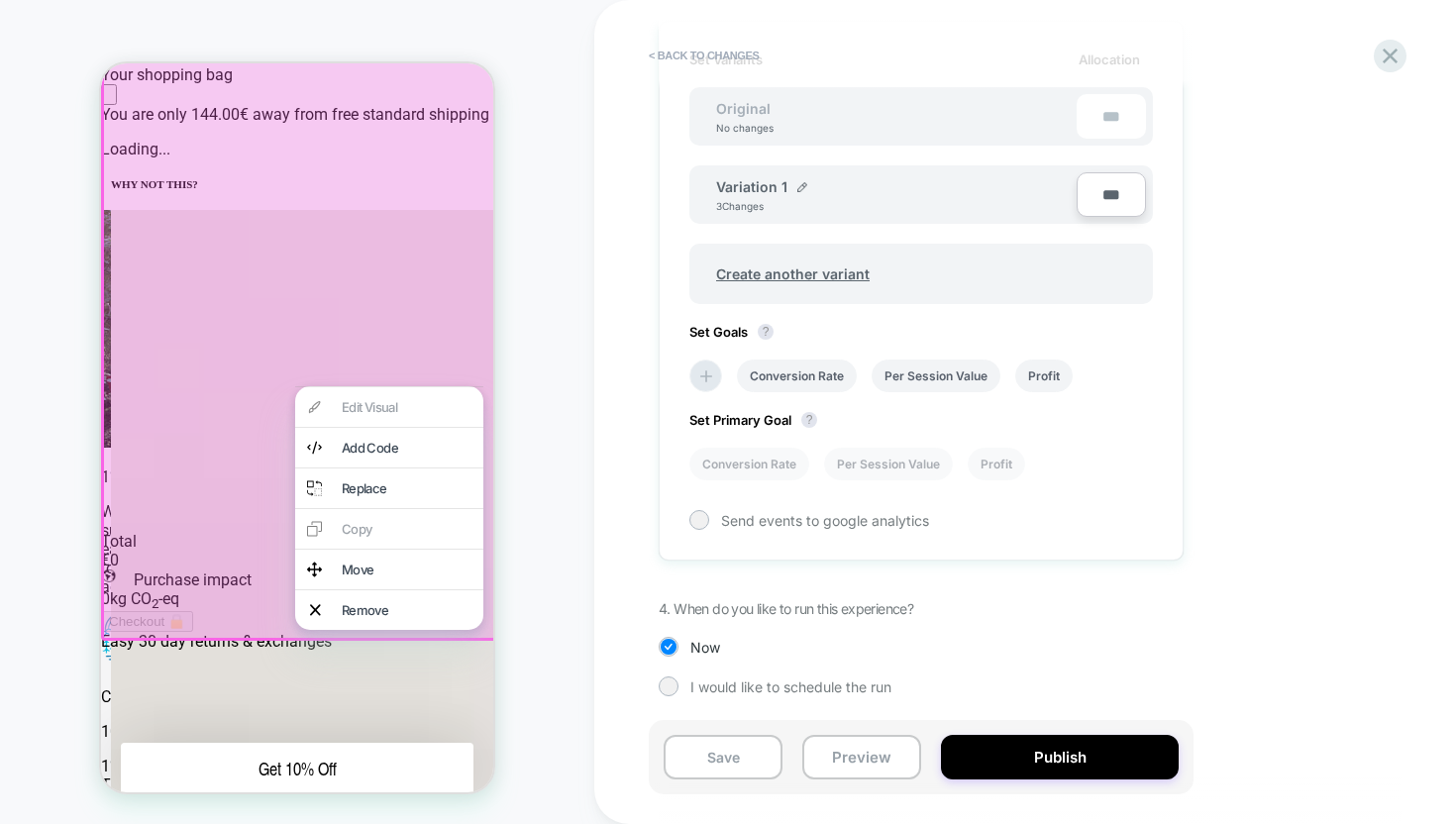 scroll, scrollTop: 633, scrollLeft: 0, axis: vertical 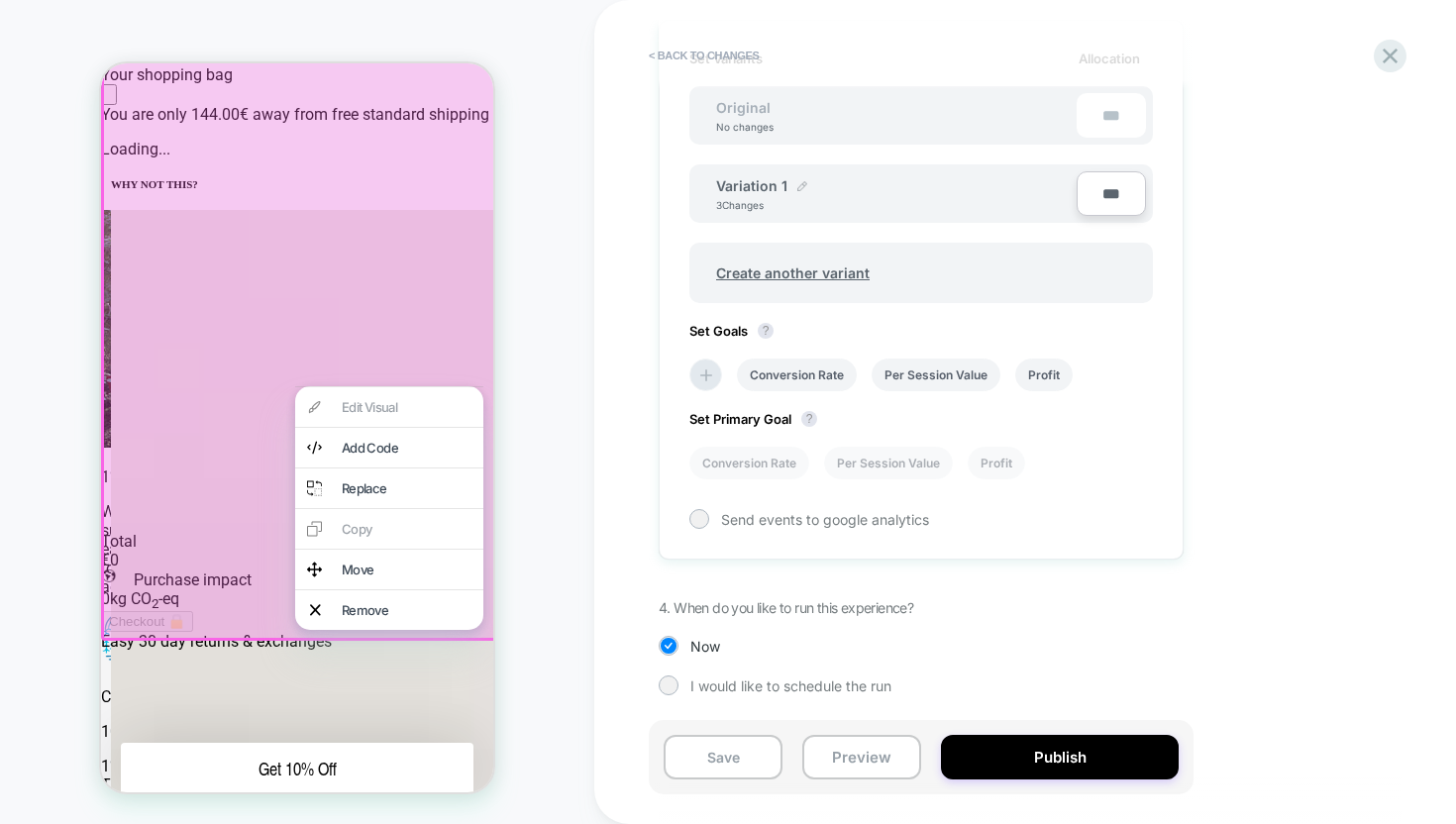 click at bounding box center [802, 186] 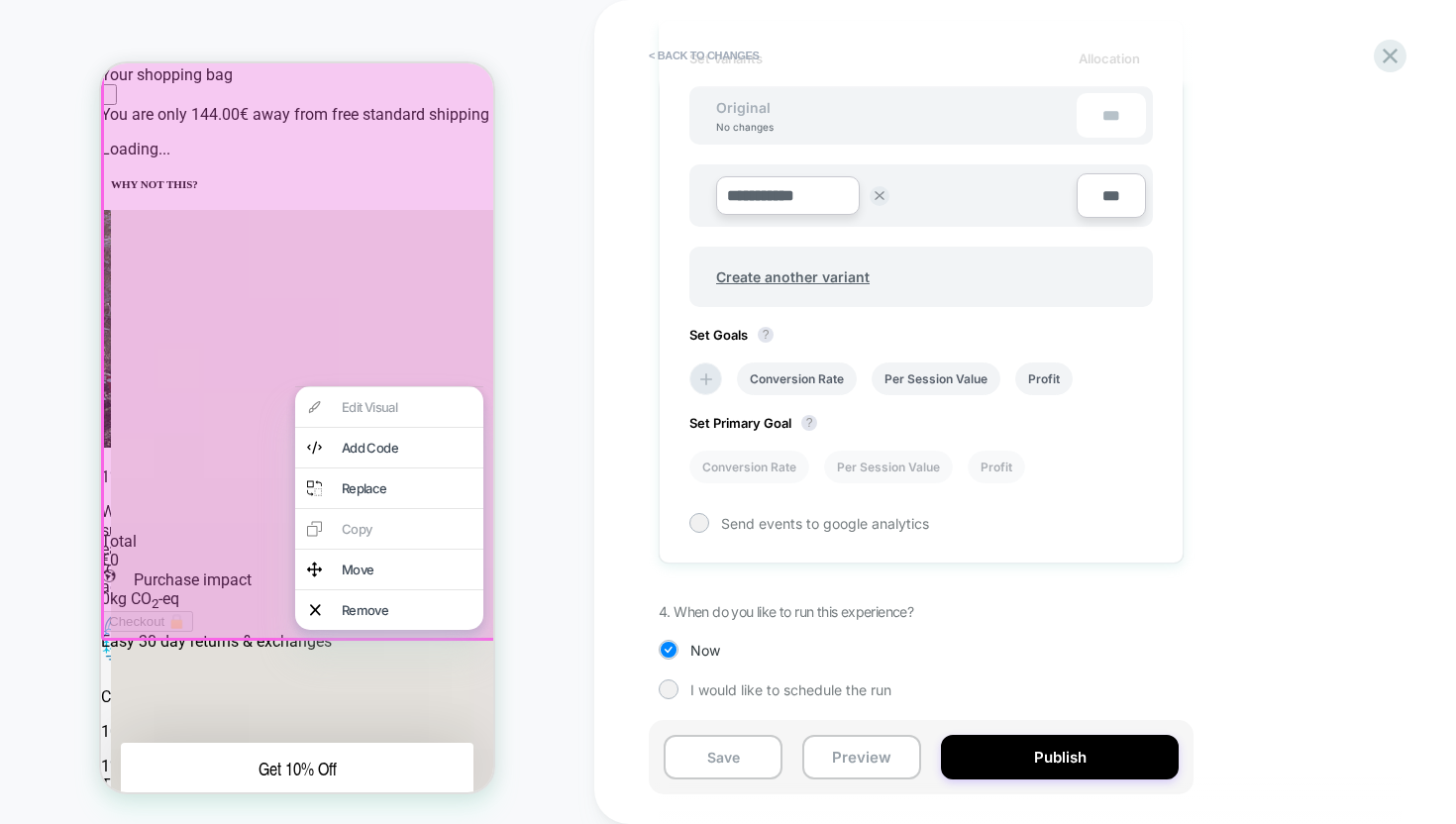 drag, startPoint x: 793, startPoint y: 193, endPoint x: 689, endPoint y: 194, distance: 104.00481 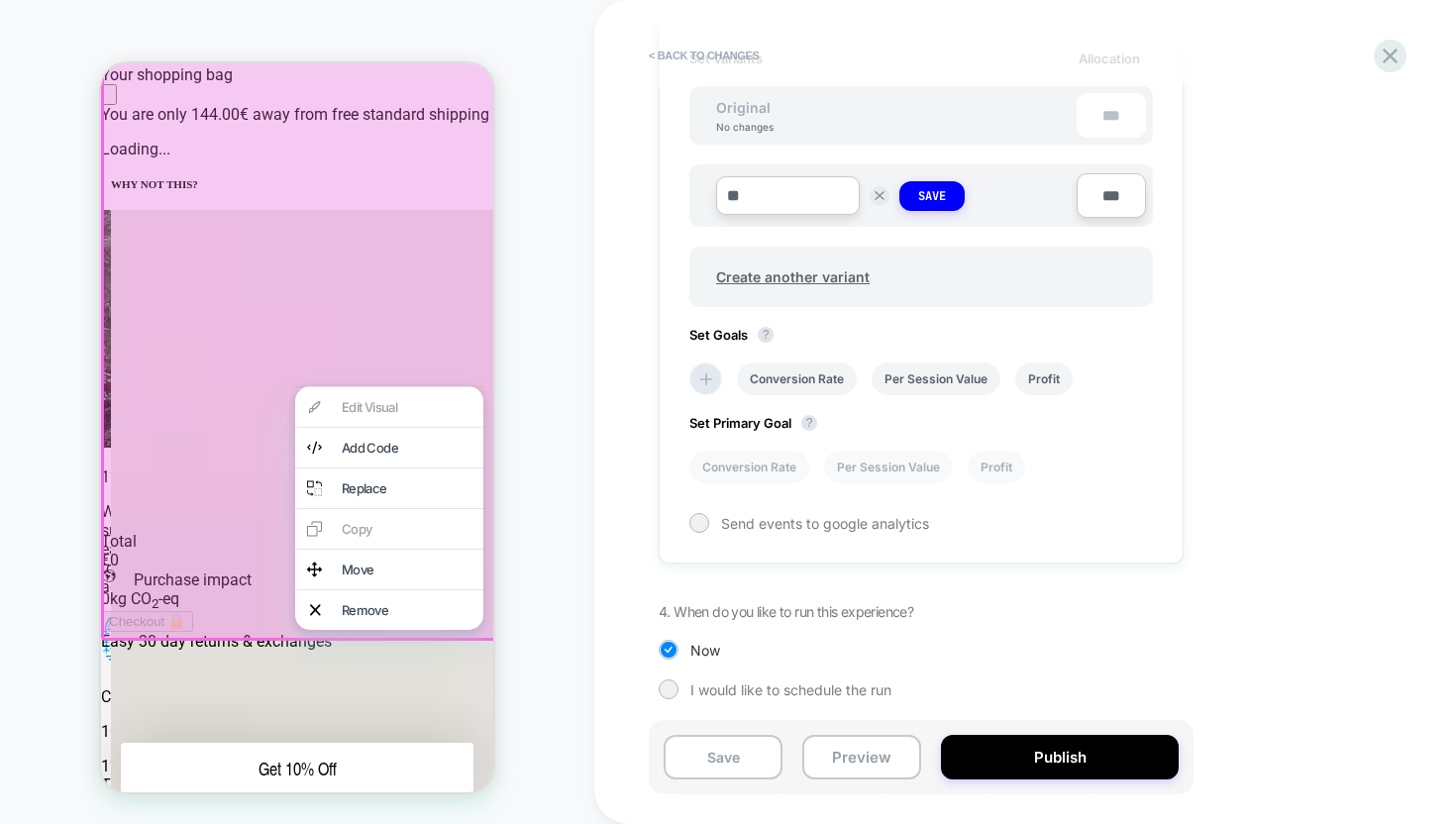 type on "*" 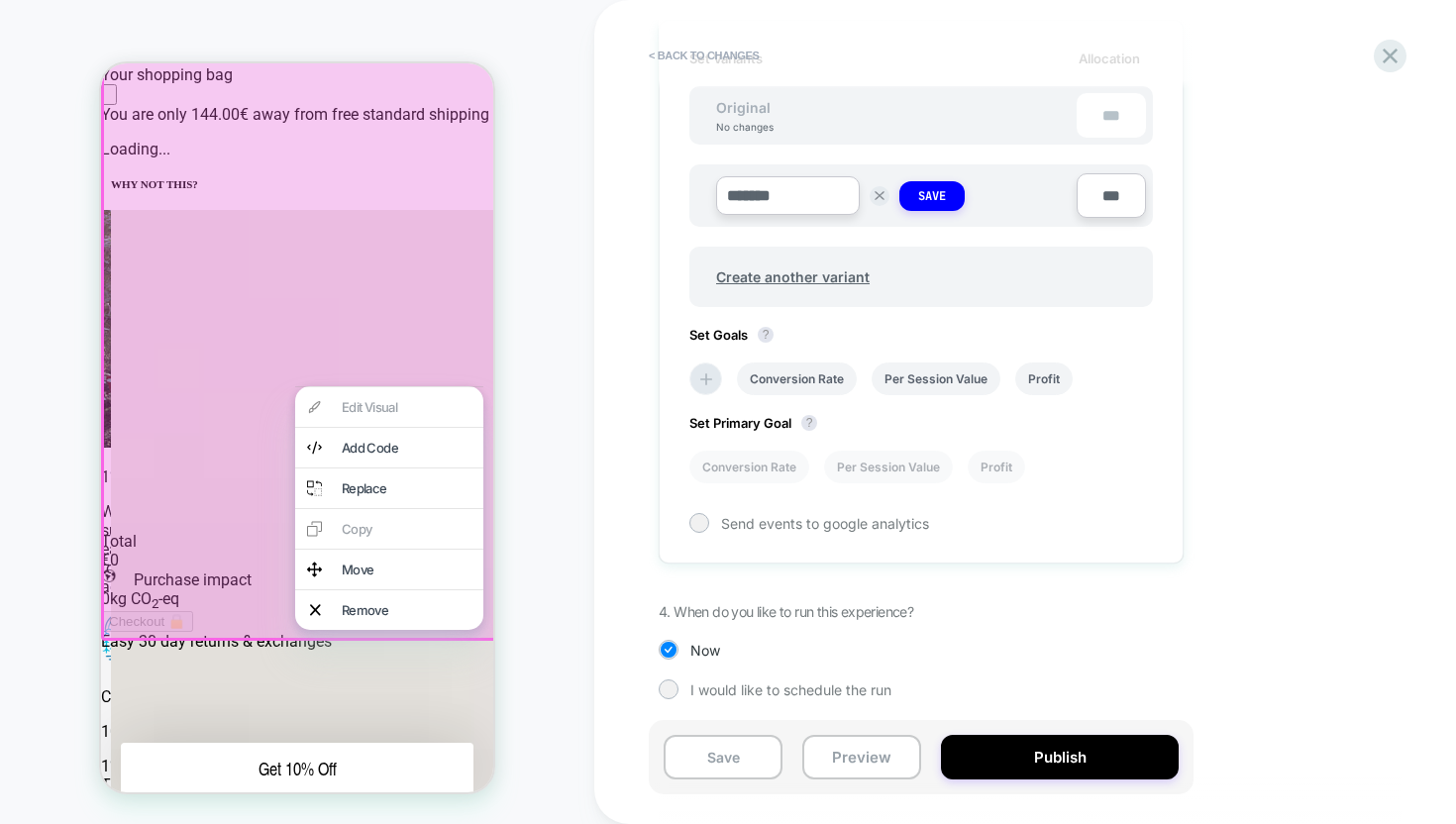 scroll, scrollTop: 640, scrollLeft: 0, axis: vertical 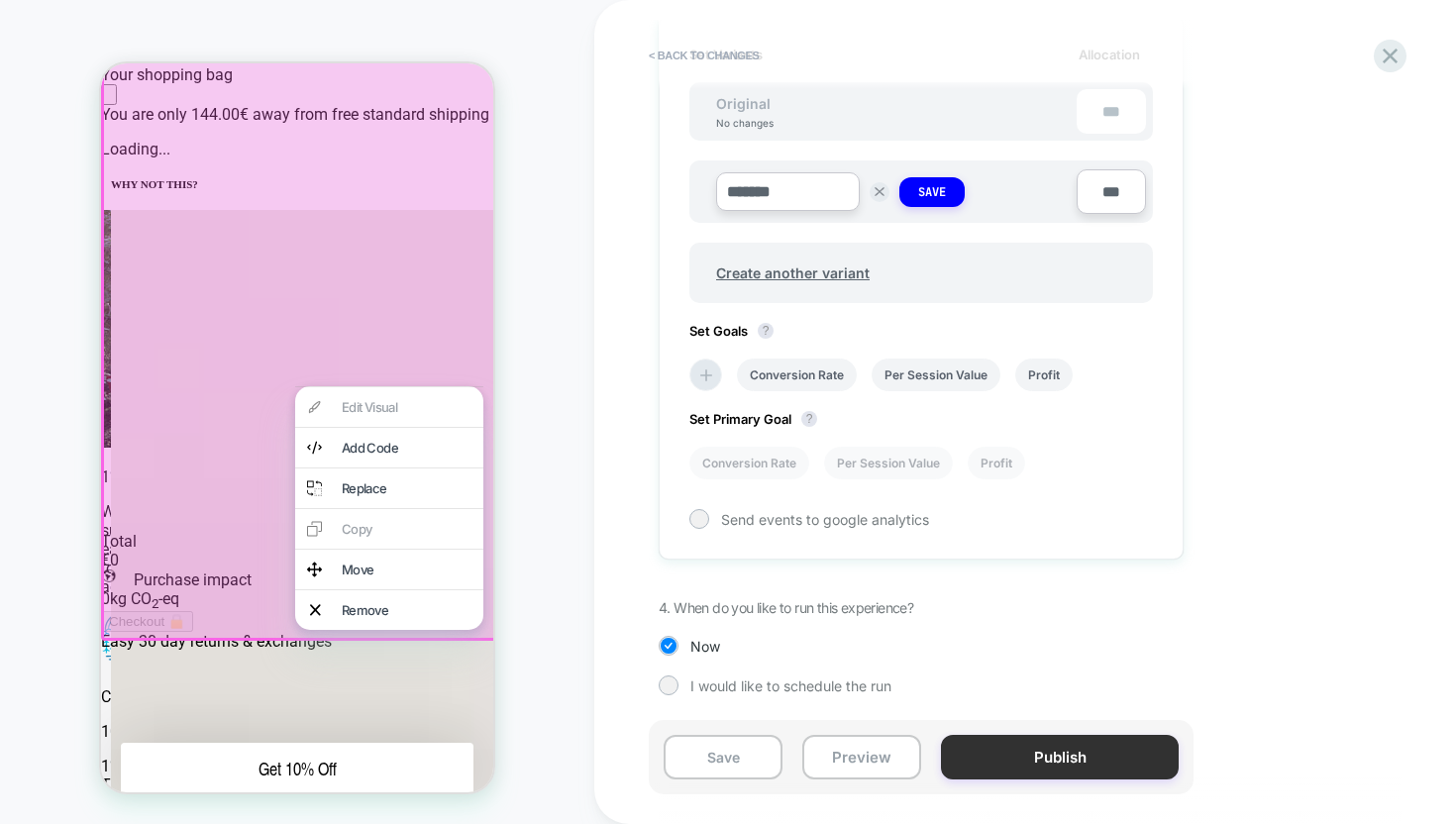 type on "*******" 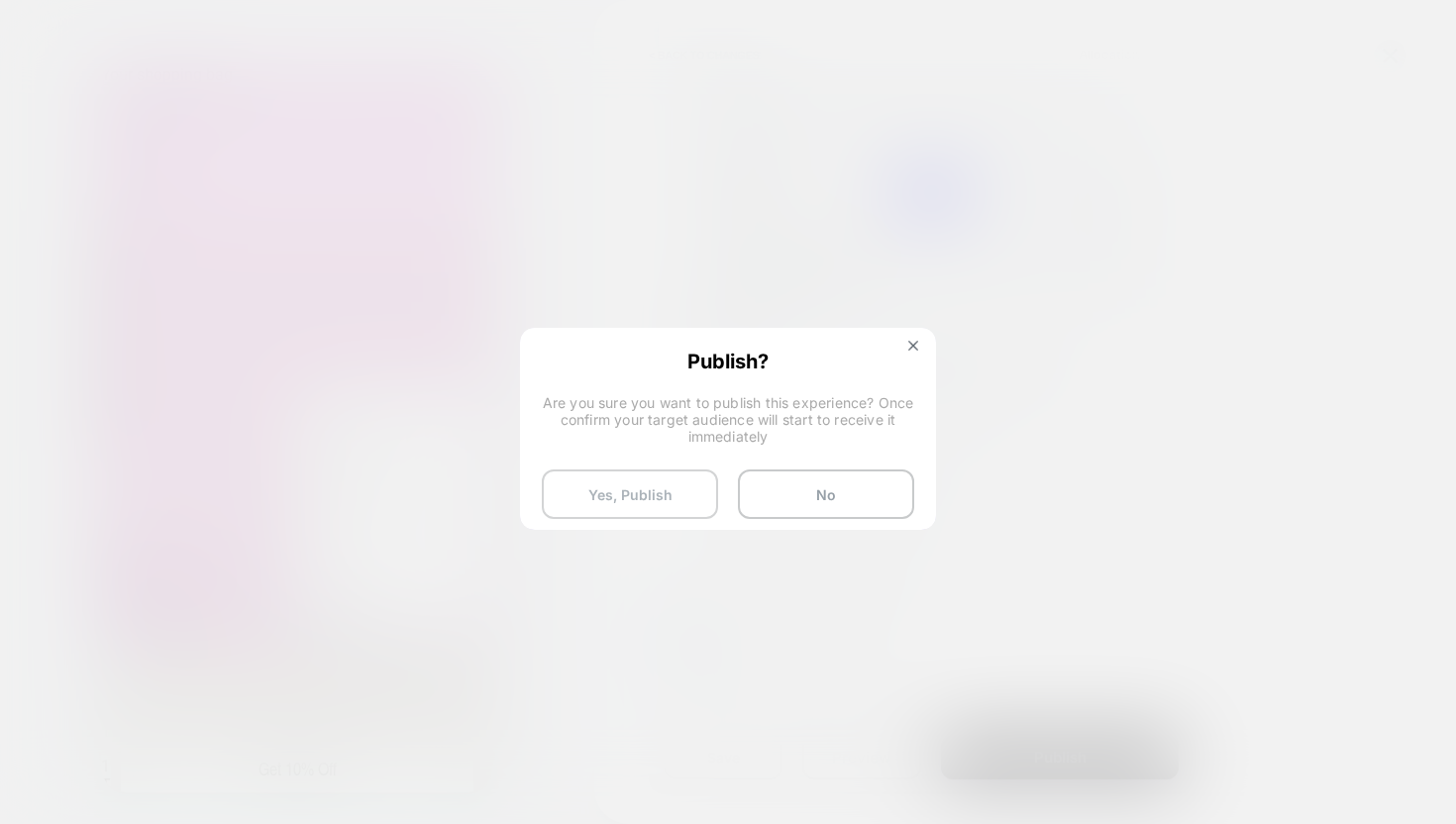 click on "Yes, Publish" at bounding box center [630, 494] 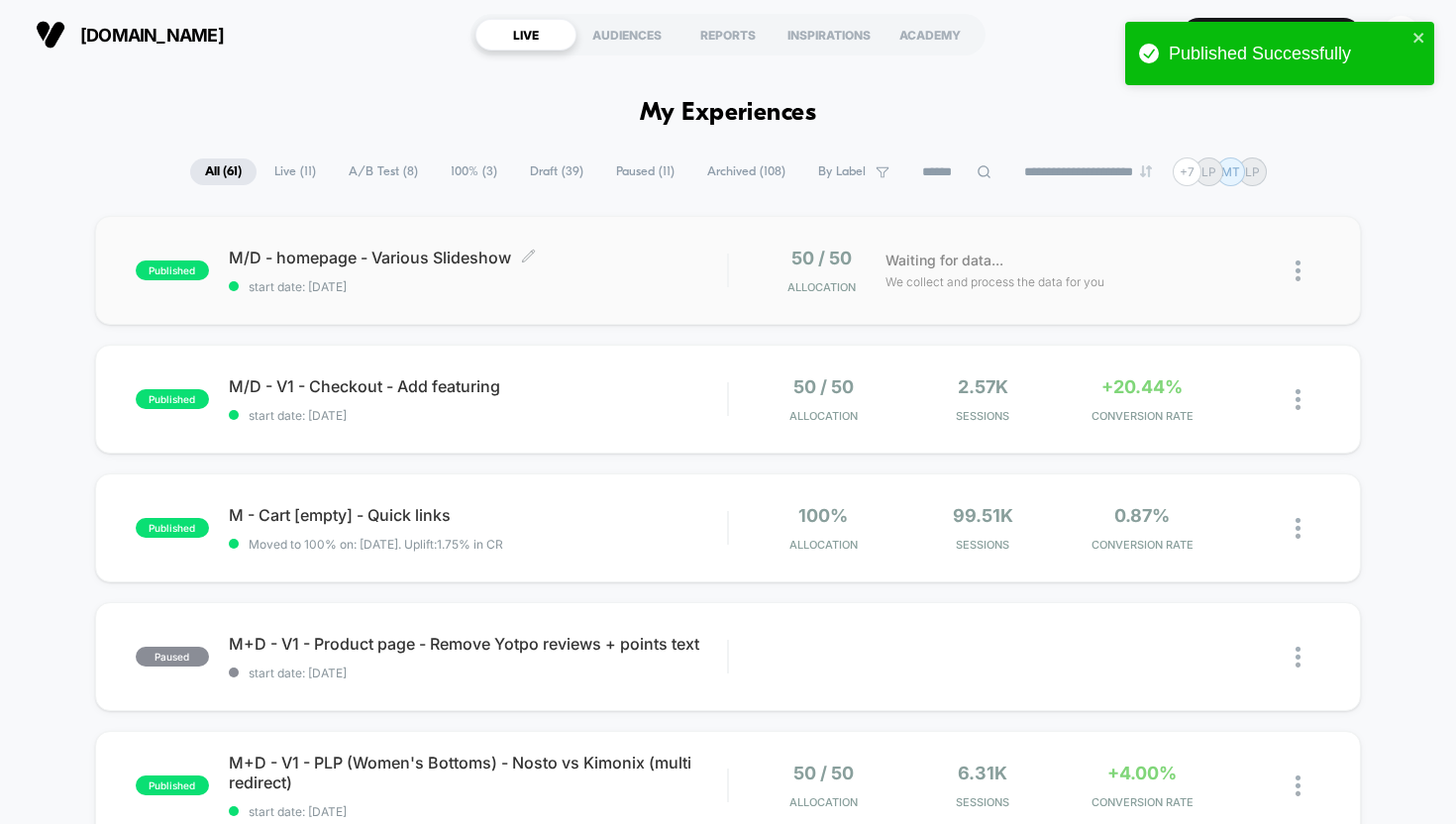 click on "published M/D - homepage - Various Slideshow Click to edit experience details Click to edit experience details start date: [DATE] 50 / 50 Allocation Waiting for data... We collect and process the data for you" at bounding box center [728, 270] 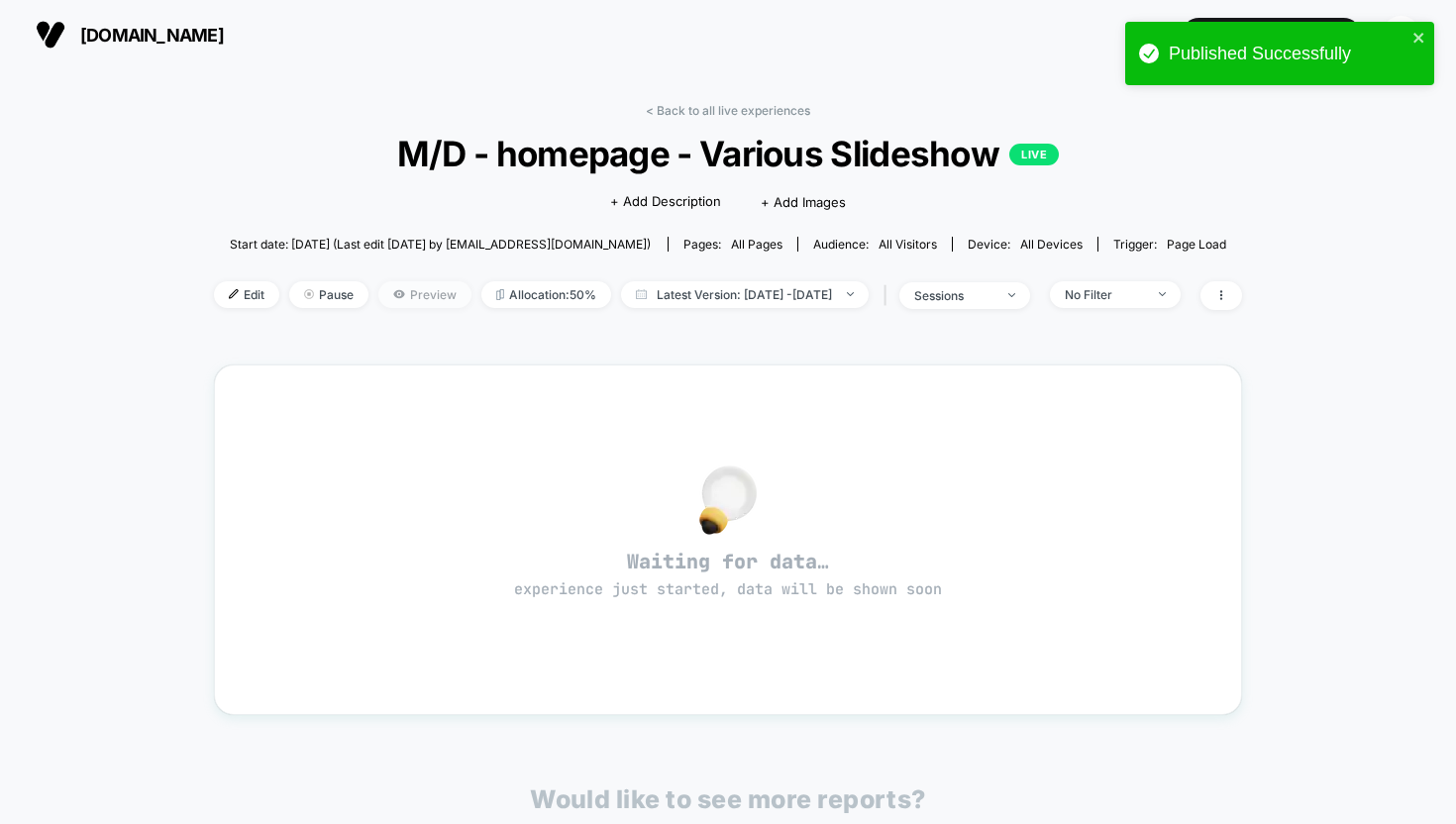 click on "Preview" at bounding box center [425, 294] 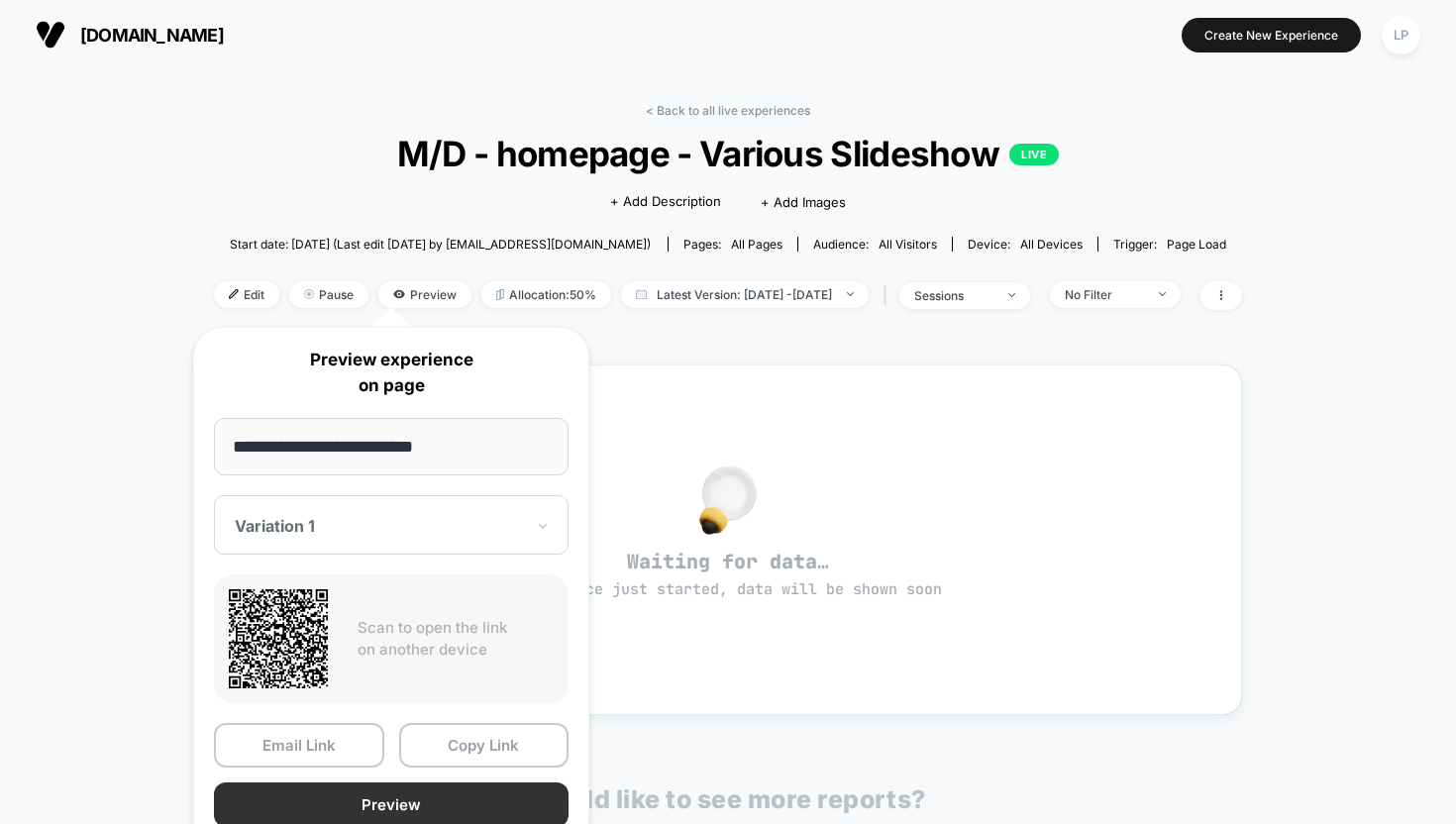 click on "Preview" at bounding box center [391, 804] 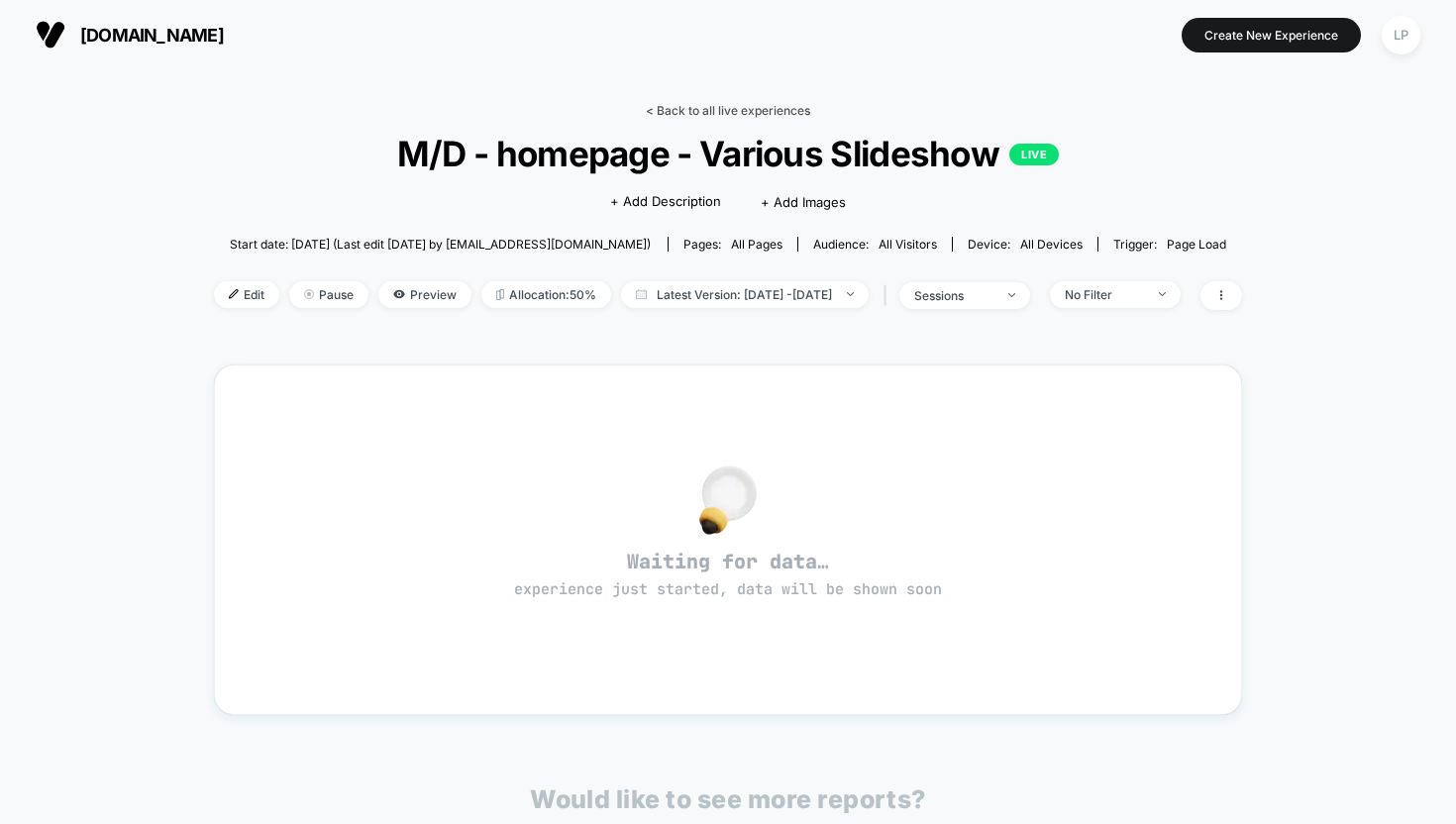 click on "< Back to all live experiences" at bounding box center [728, 110] 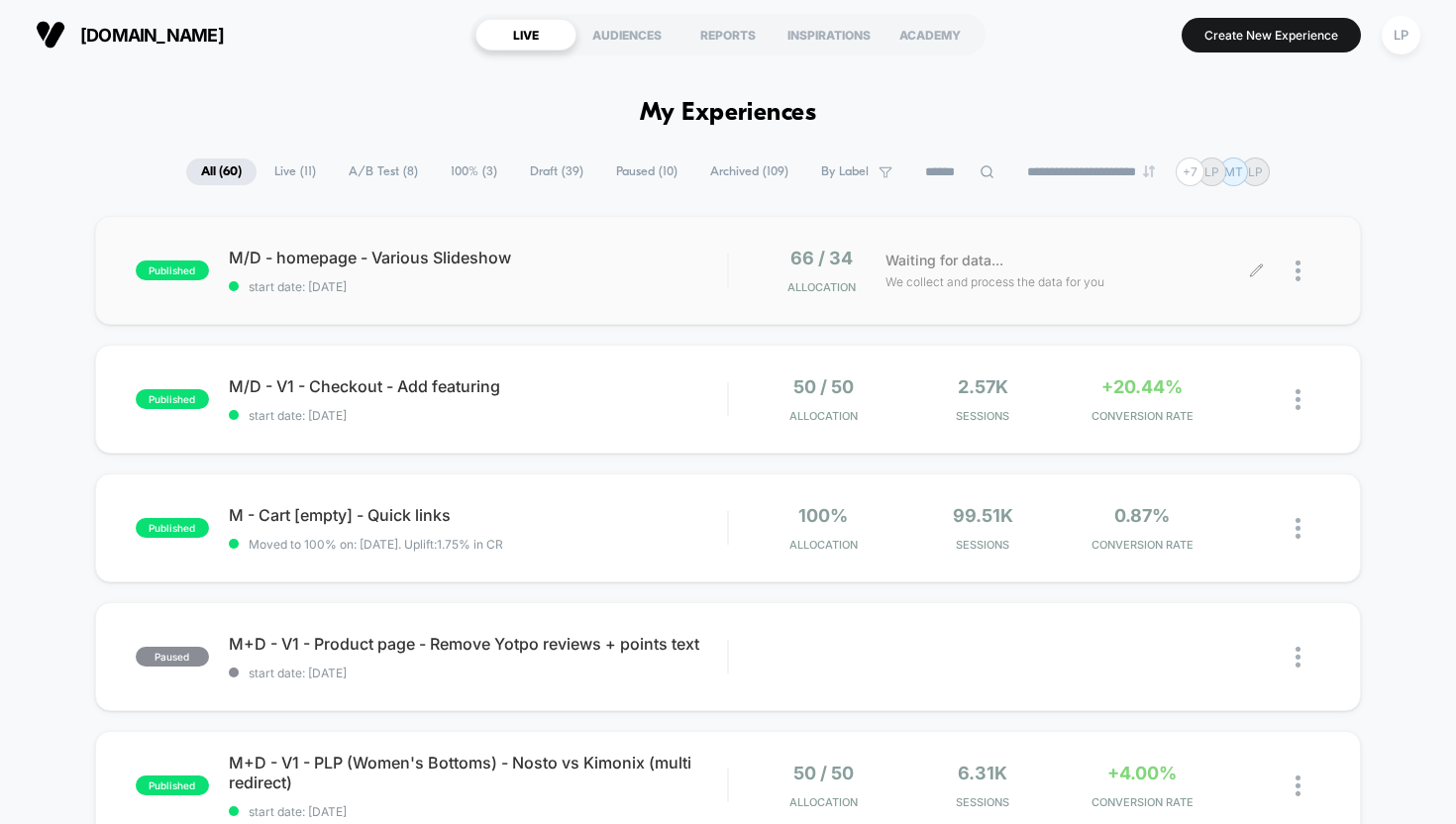 click at bounding box center [1307, 270] 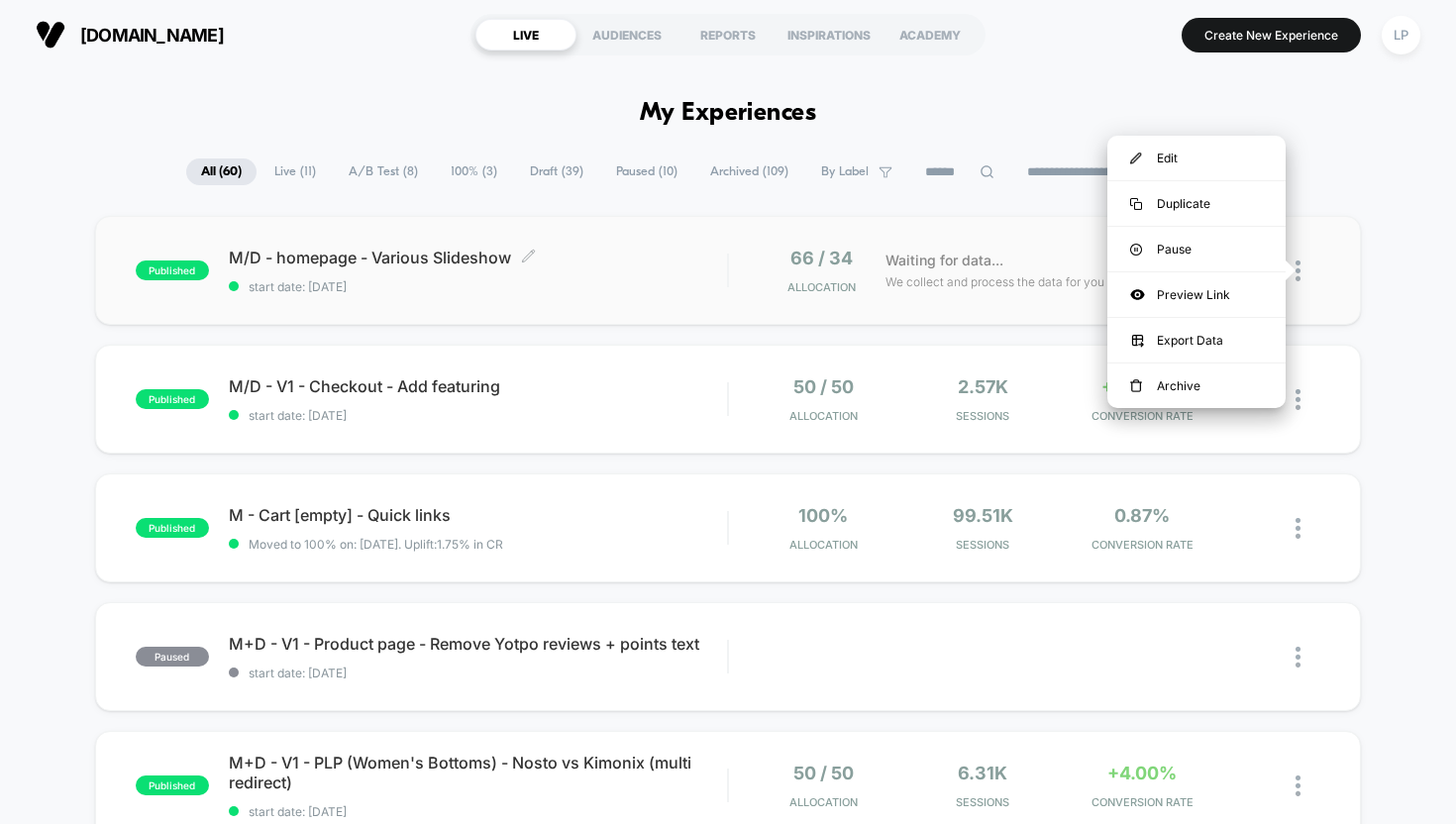 click on "M/D - homepage - Various Slideshow Click to edit experience details" at bounding box center [478, 258] 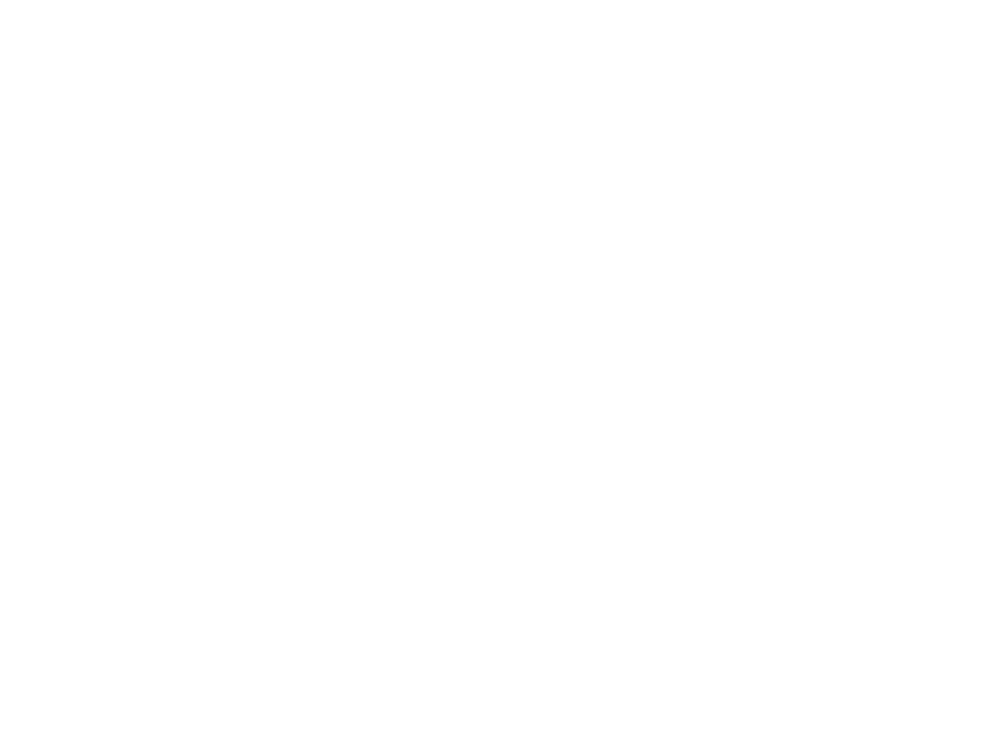 scroll, scrollTop: 0, scrollLeft: 0, axis: both 